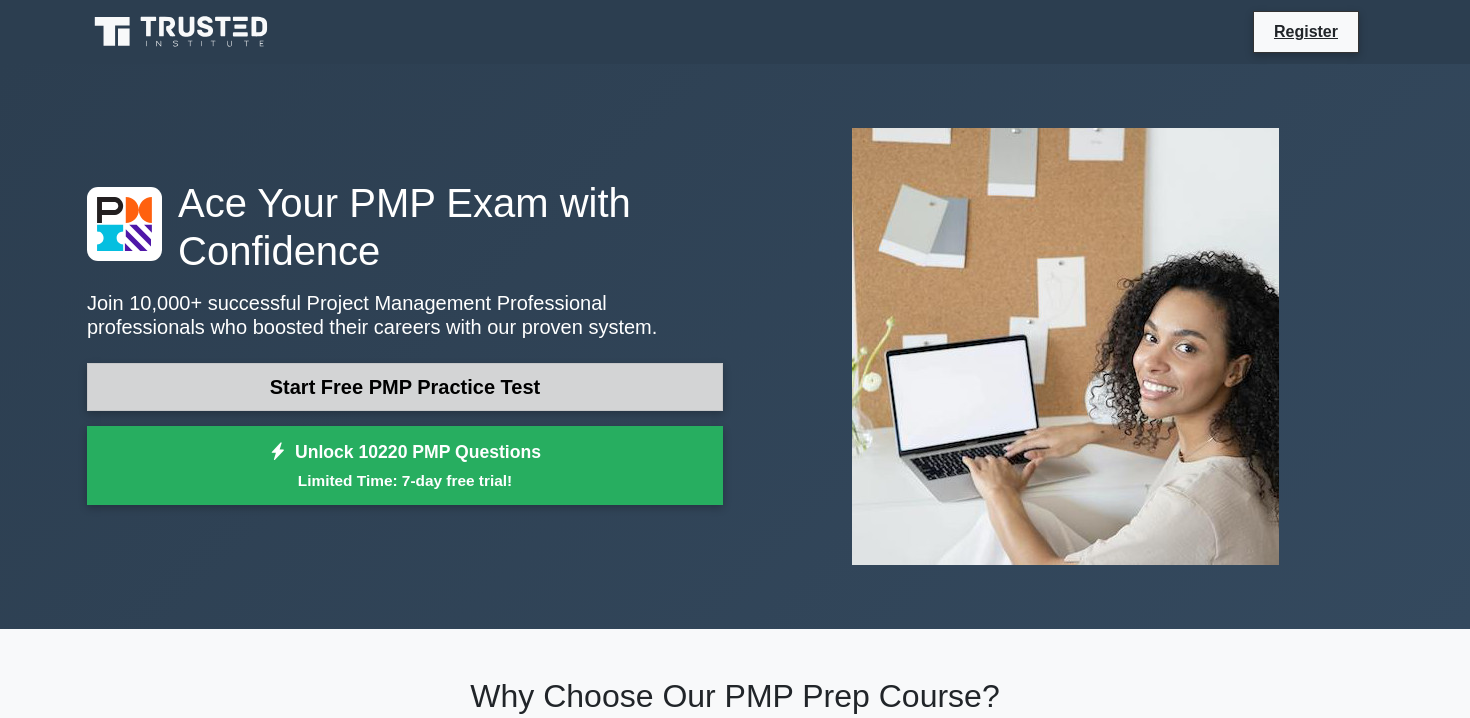 scroll, scrollTop: 0, scrollLeft: 0, axis: both 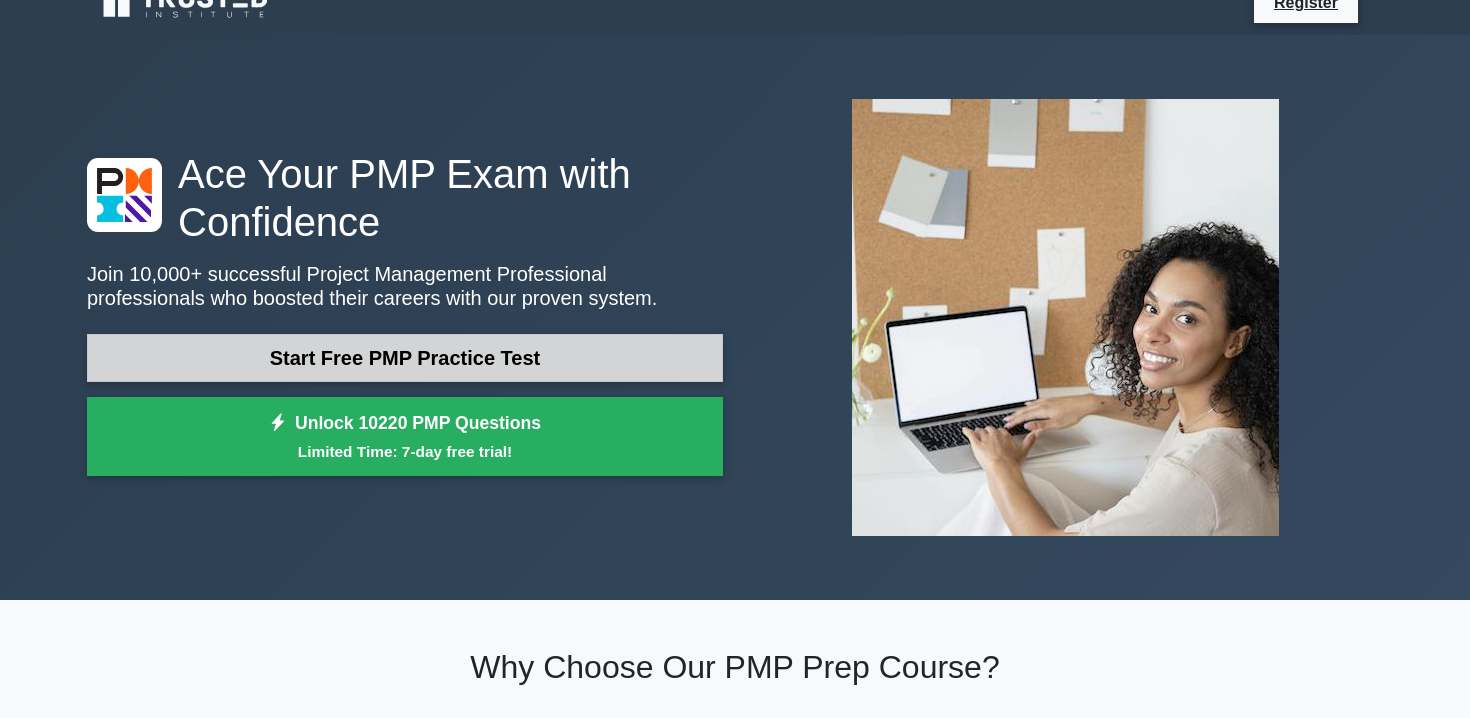 click on "Start Free PMP Practice Test" at bounding box center [405, 358] 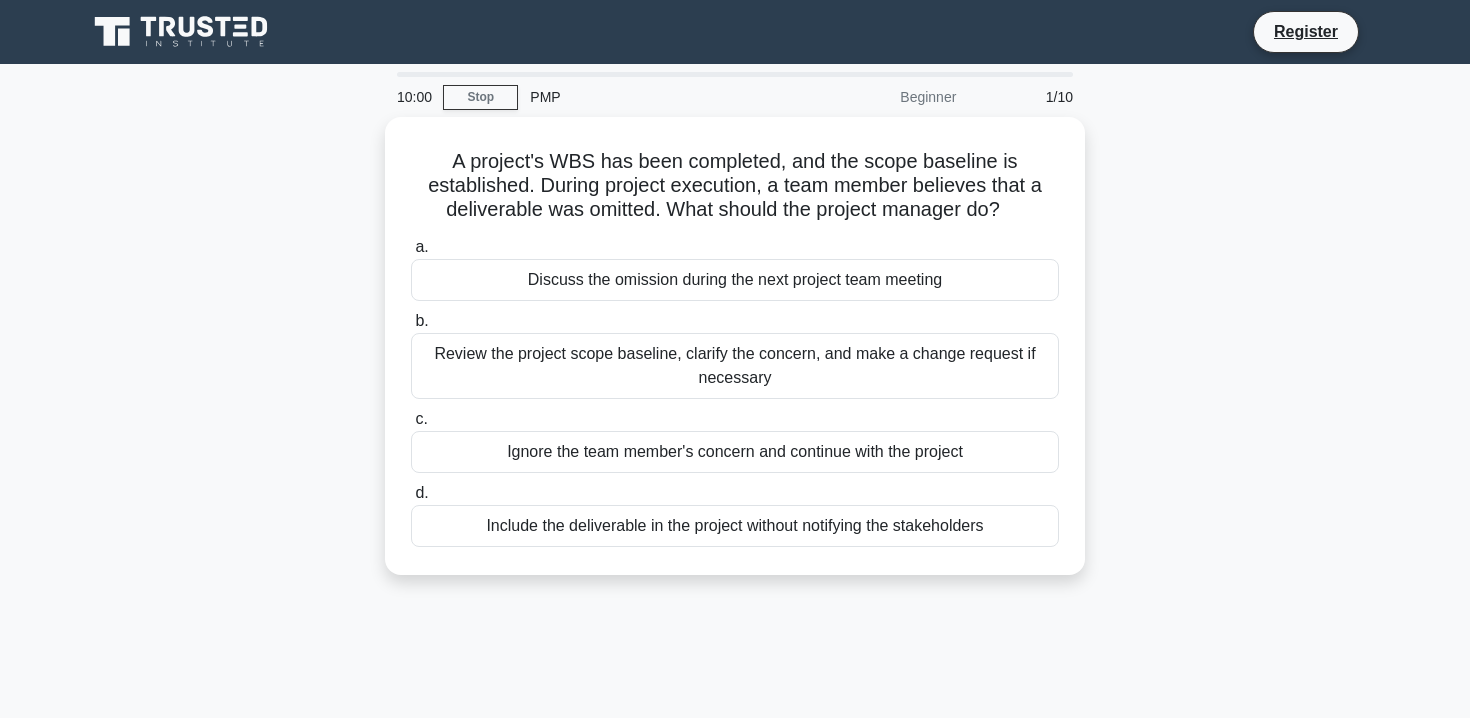 scroll, scrollTop: 0, scrollLeft: 0, axis: both 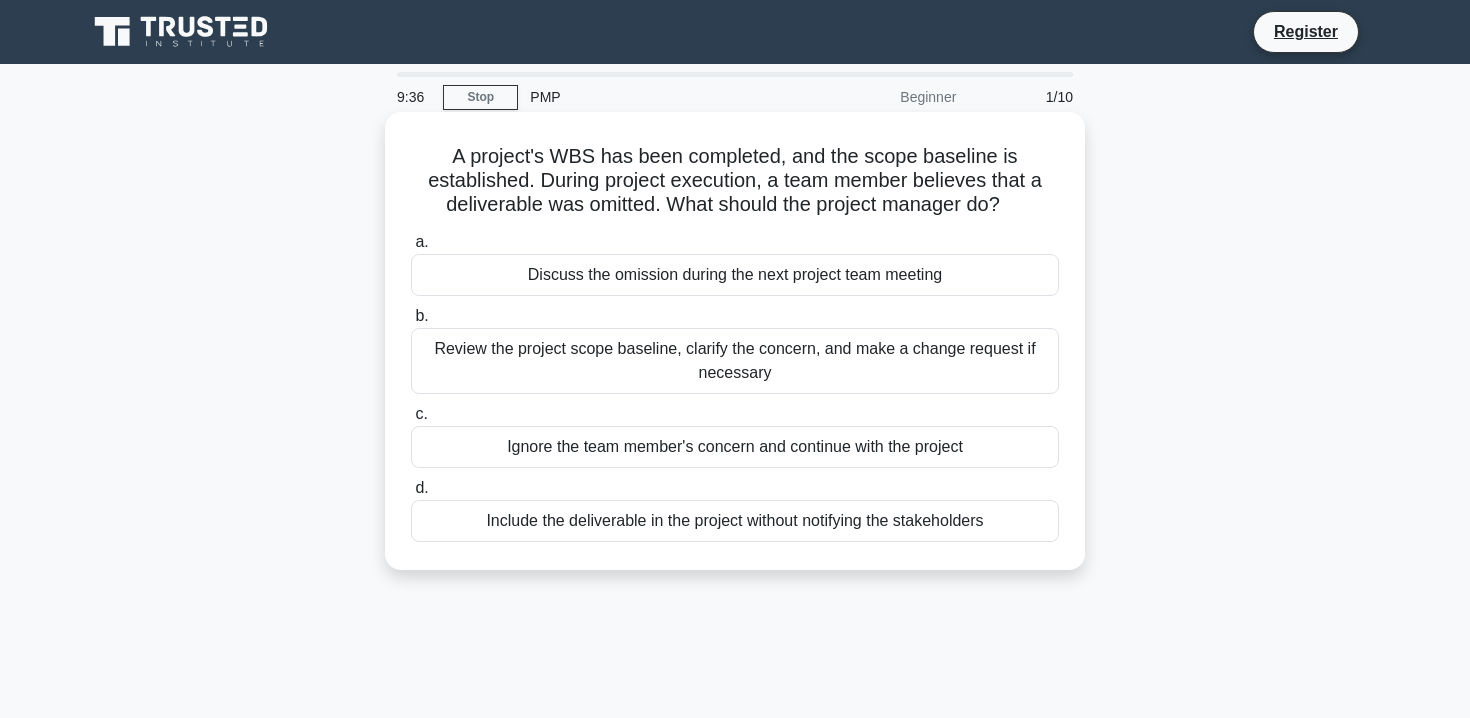 drag, startPoint x: 698, startPoint y: 366, endPoint x: 712, endPoint y: 298, distance: 69.426216 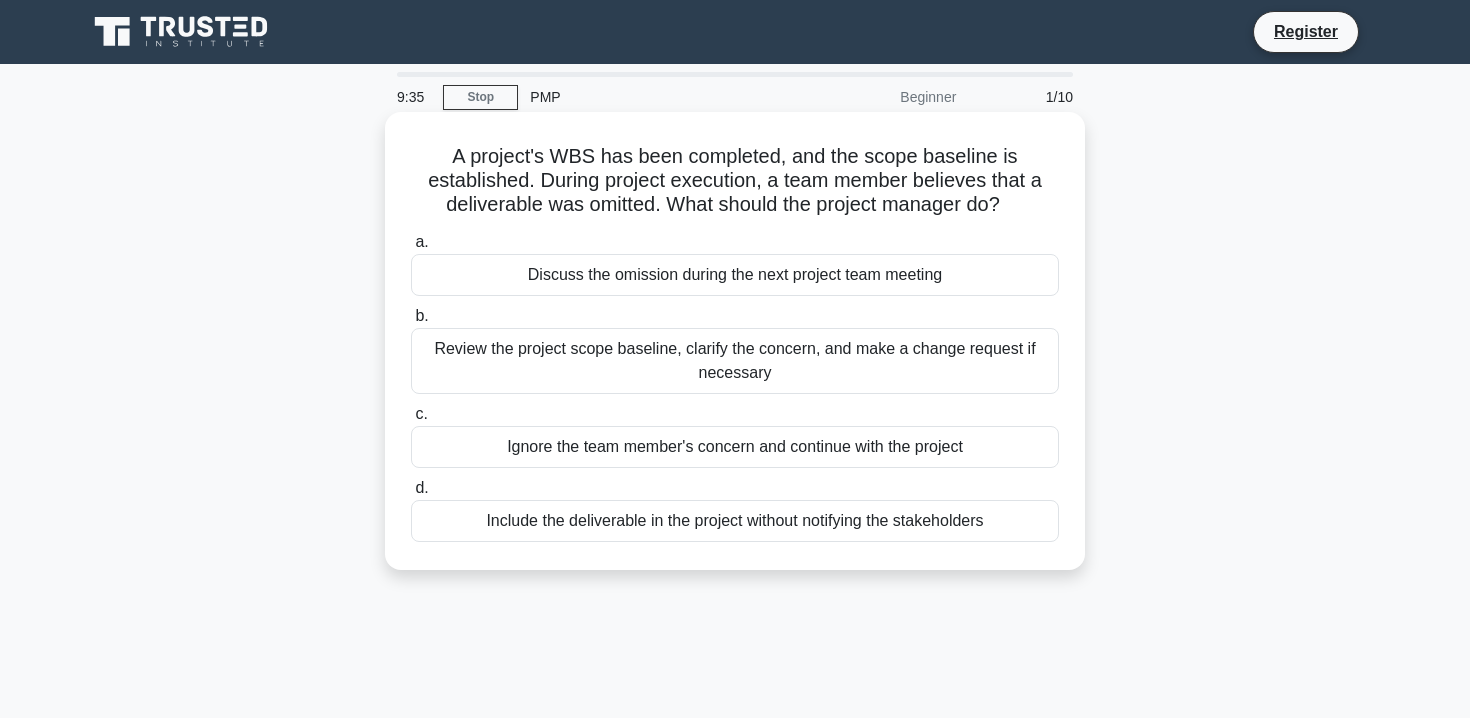 click on "b.
Review the project scope baseline, clarify the concern, and make a change request if necessary" at bounding box center (735, 349) 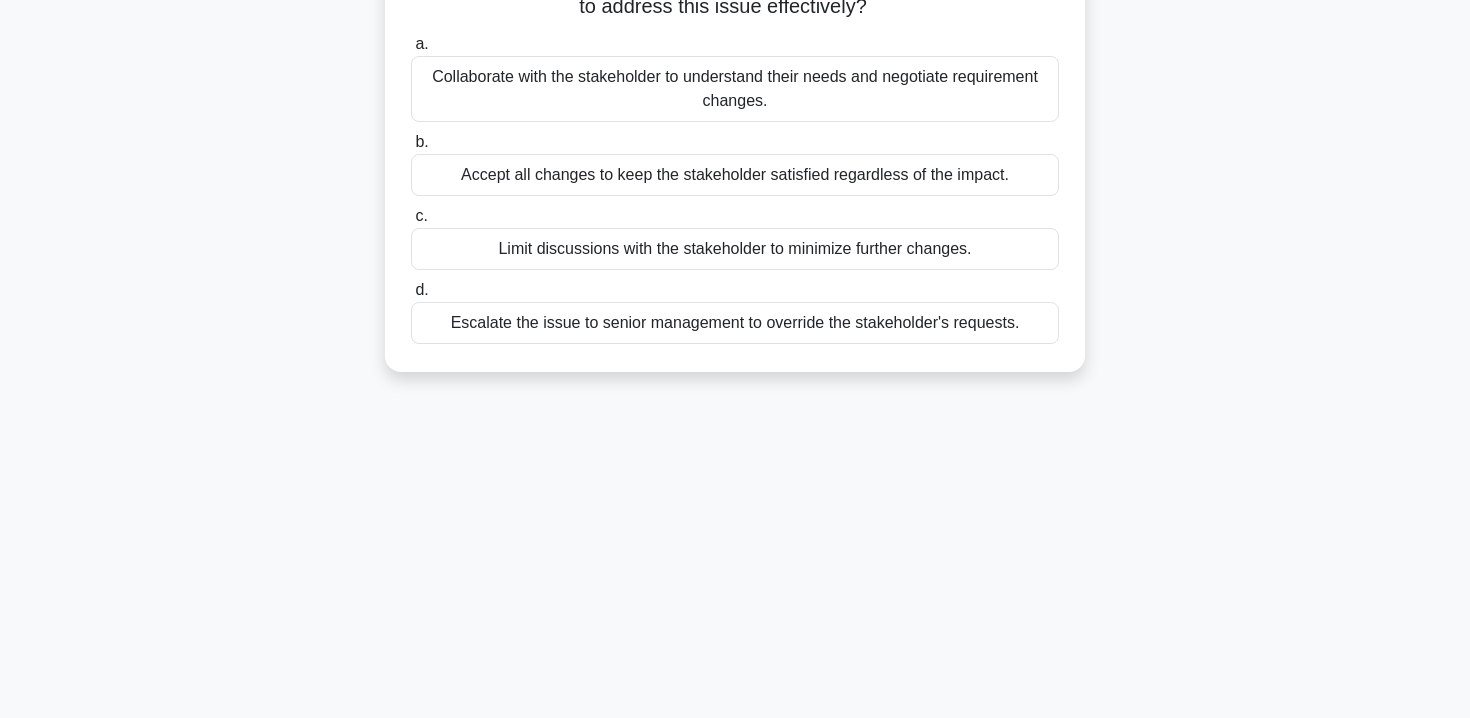 scroll, scrollTop: 0, scrollLeft: 0, axis: both 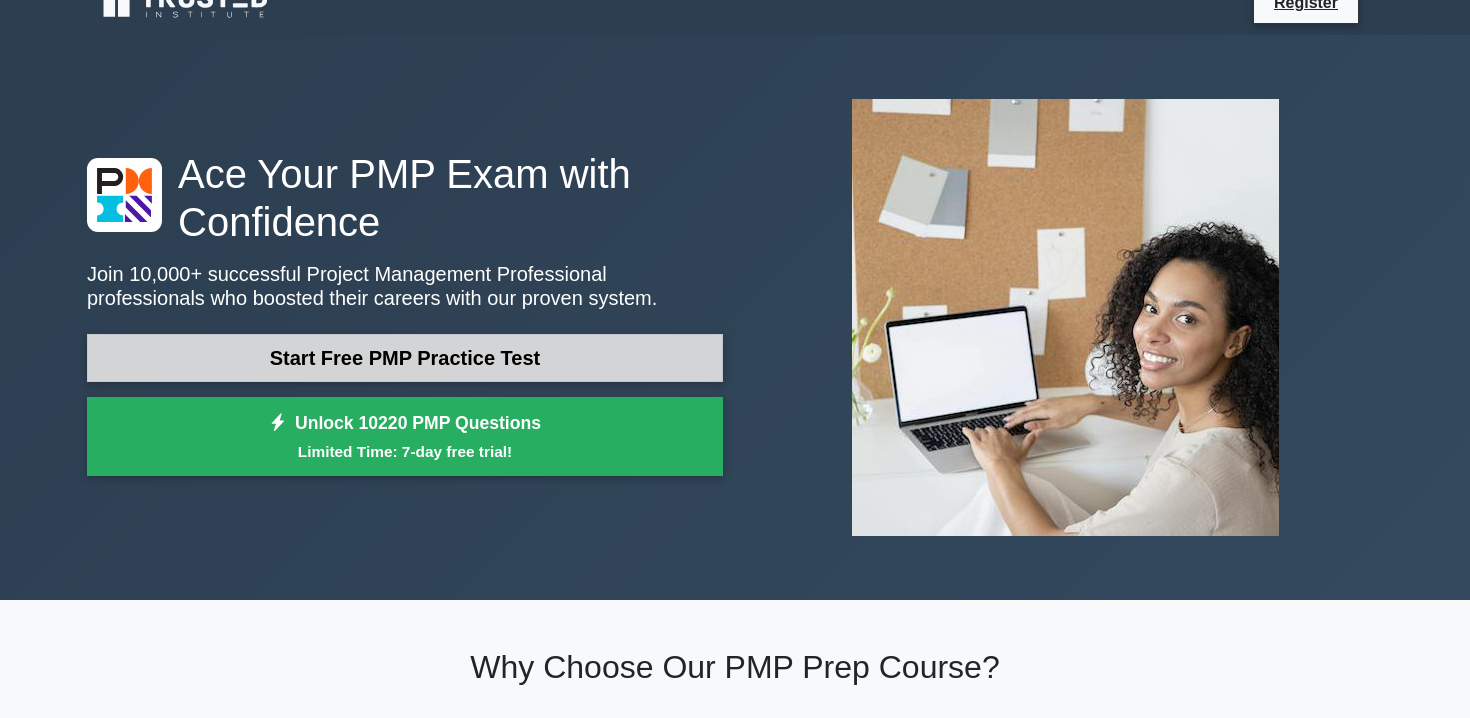 click on "Start Free PMP Practice Test" at bounding box center [405, 358] 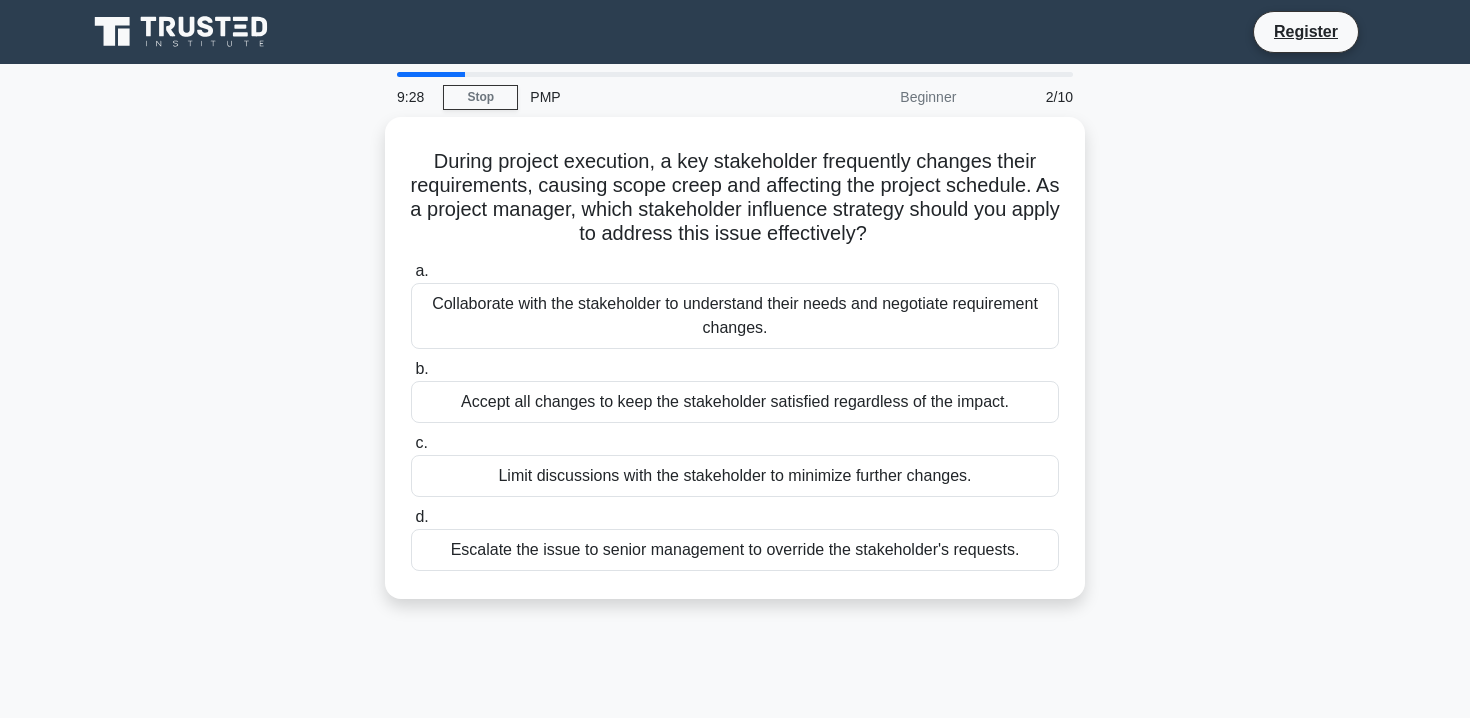 scroll, scrollTop: 0, scrollLeft: 0, axis: both 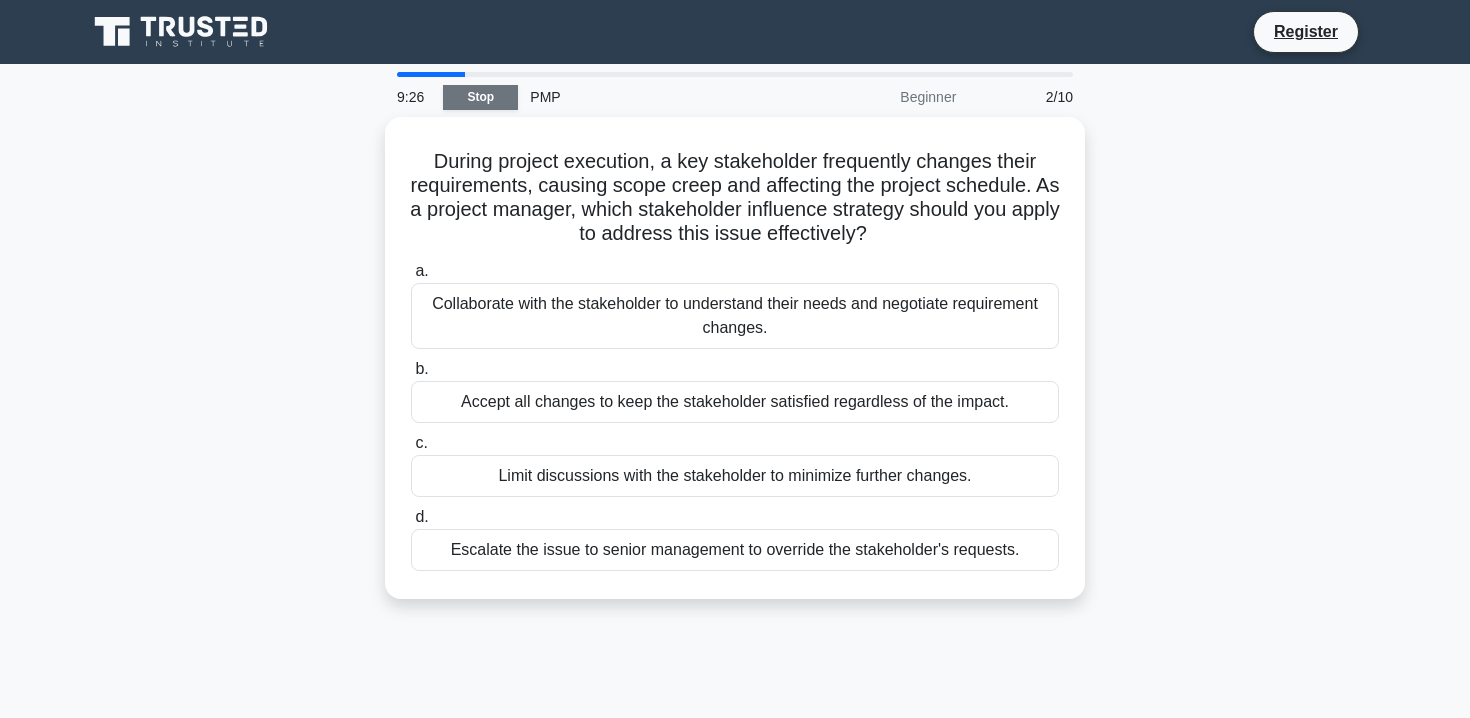 click on "Stop" at bounding box center [480, 97] 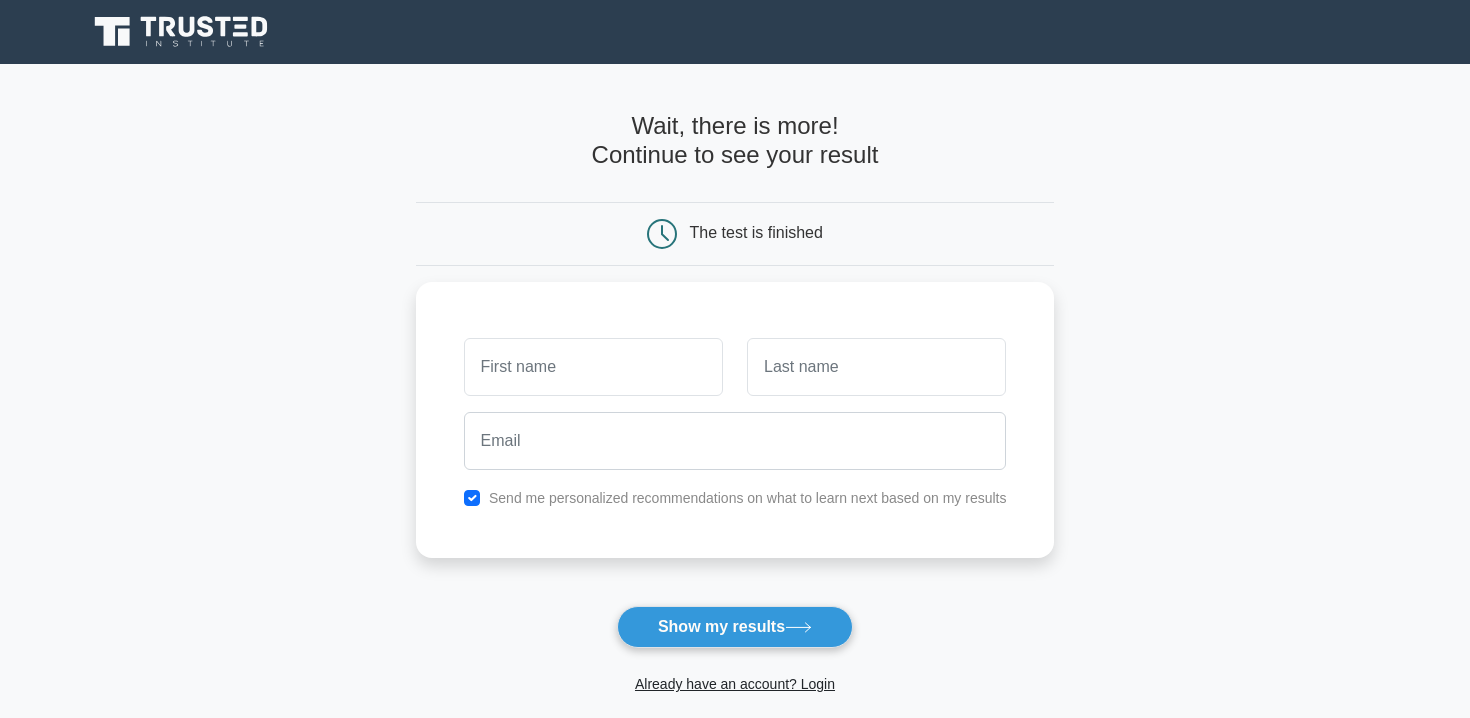 scroll, scrollTop: 0, scrollLeft: 0, axis: both 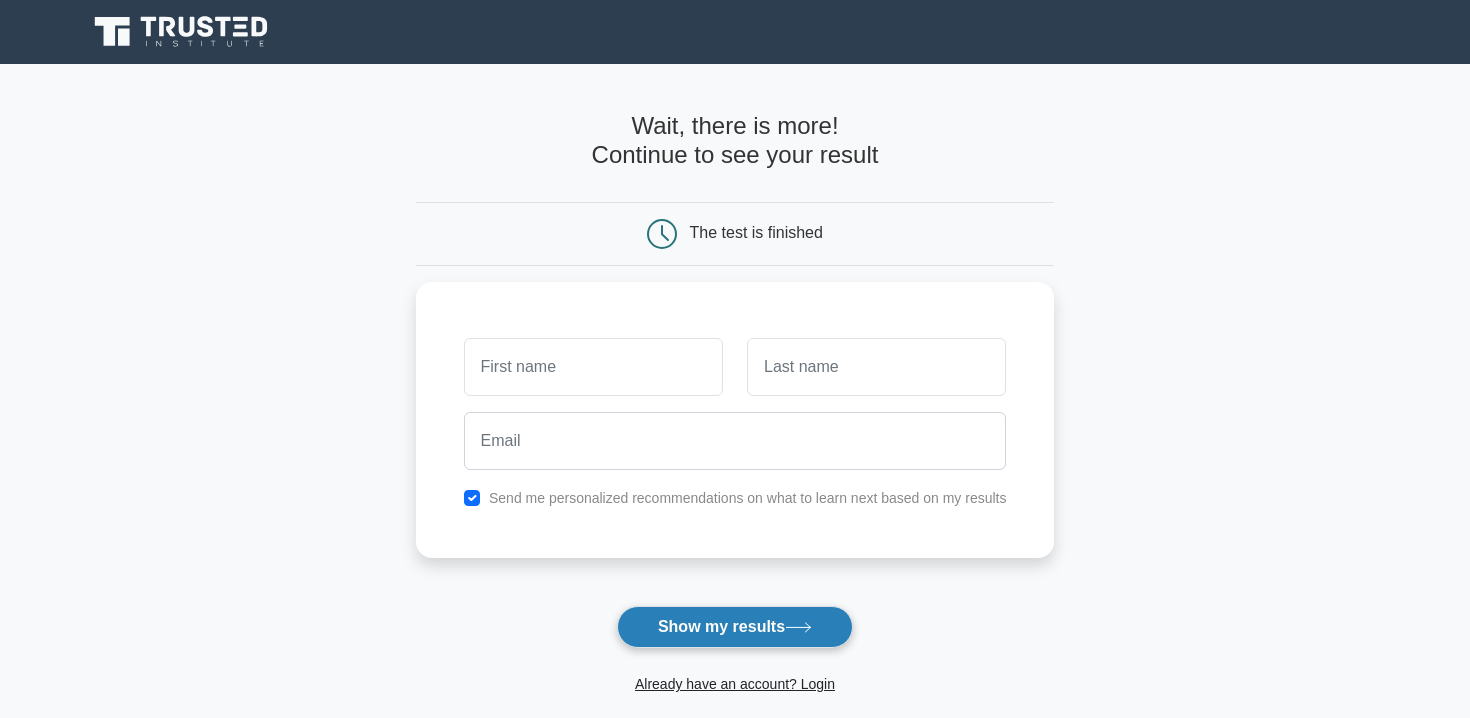 click on "Show my results" at bounding box center (735, 627) 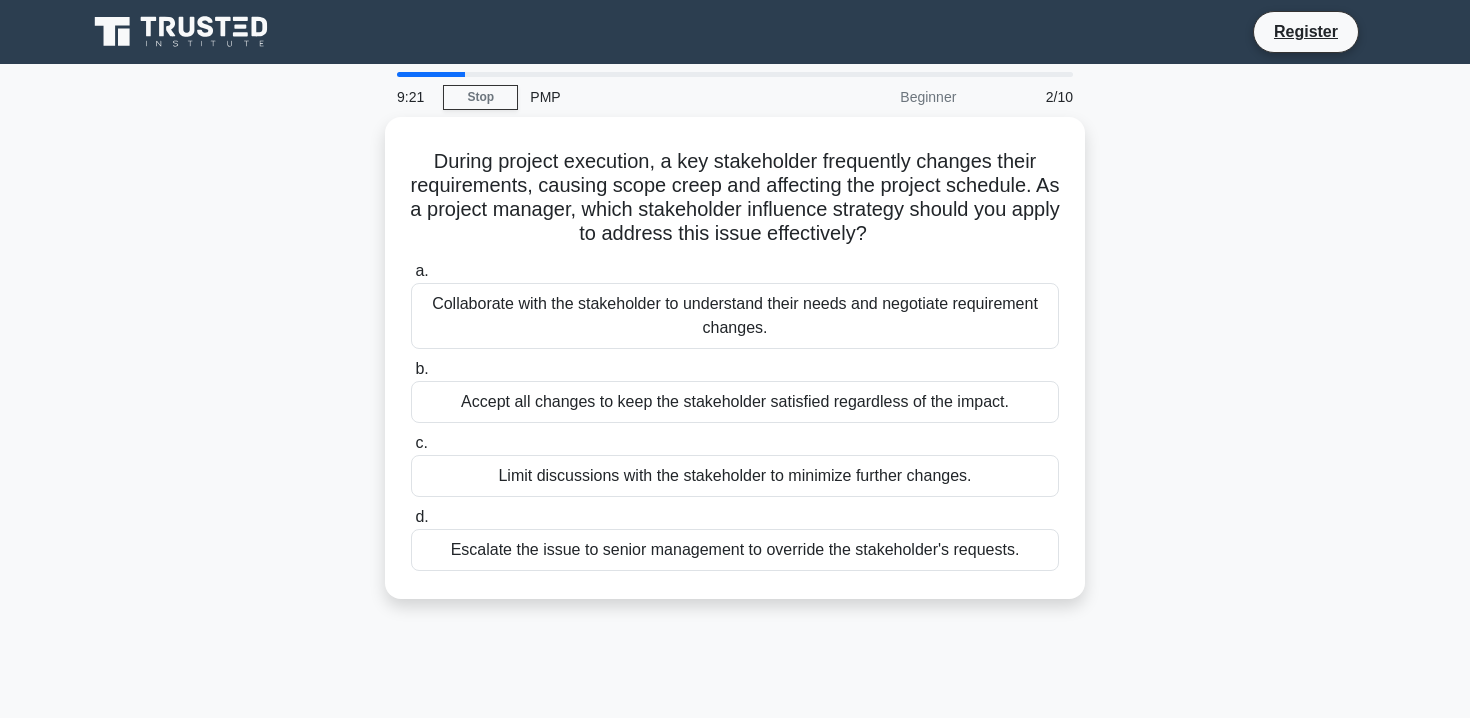 scroll, scrollTop: 0, scrollLeft: 0, axis: both 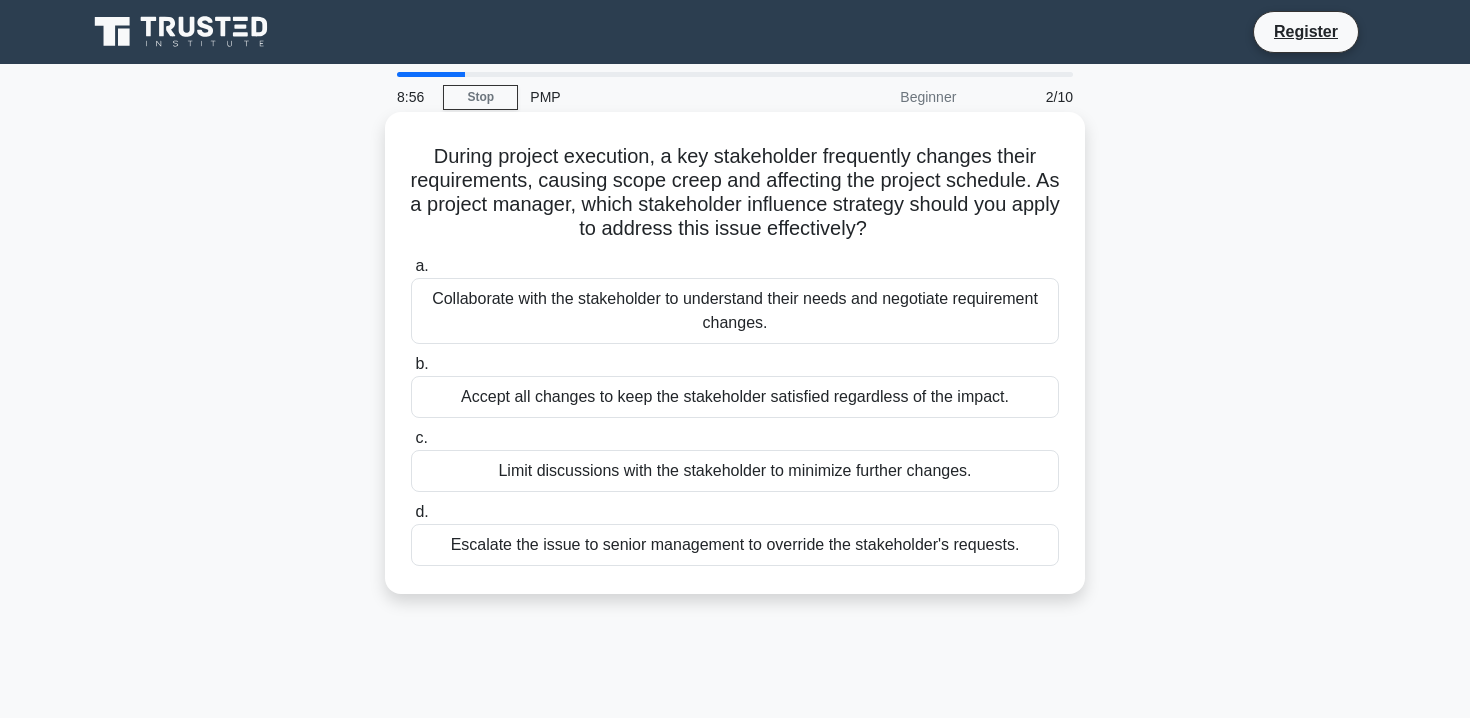 click on "Collaborate with the stakeholder to understand their needs and negotiate requirement changes." at bounding box center [735, 311] 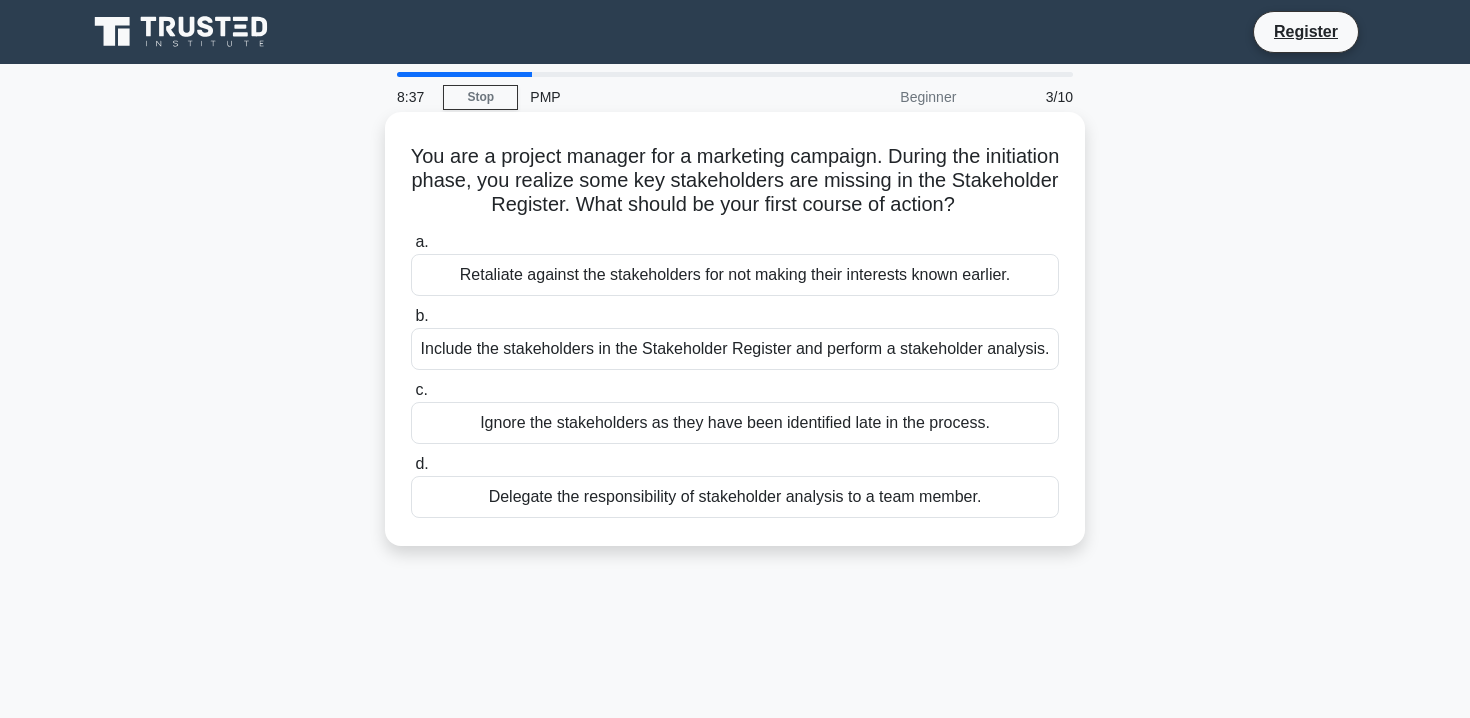 click on "Delegate the responsibility of stakeholder analysis to a team member." at bounding box center (735, 497) 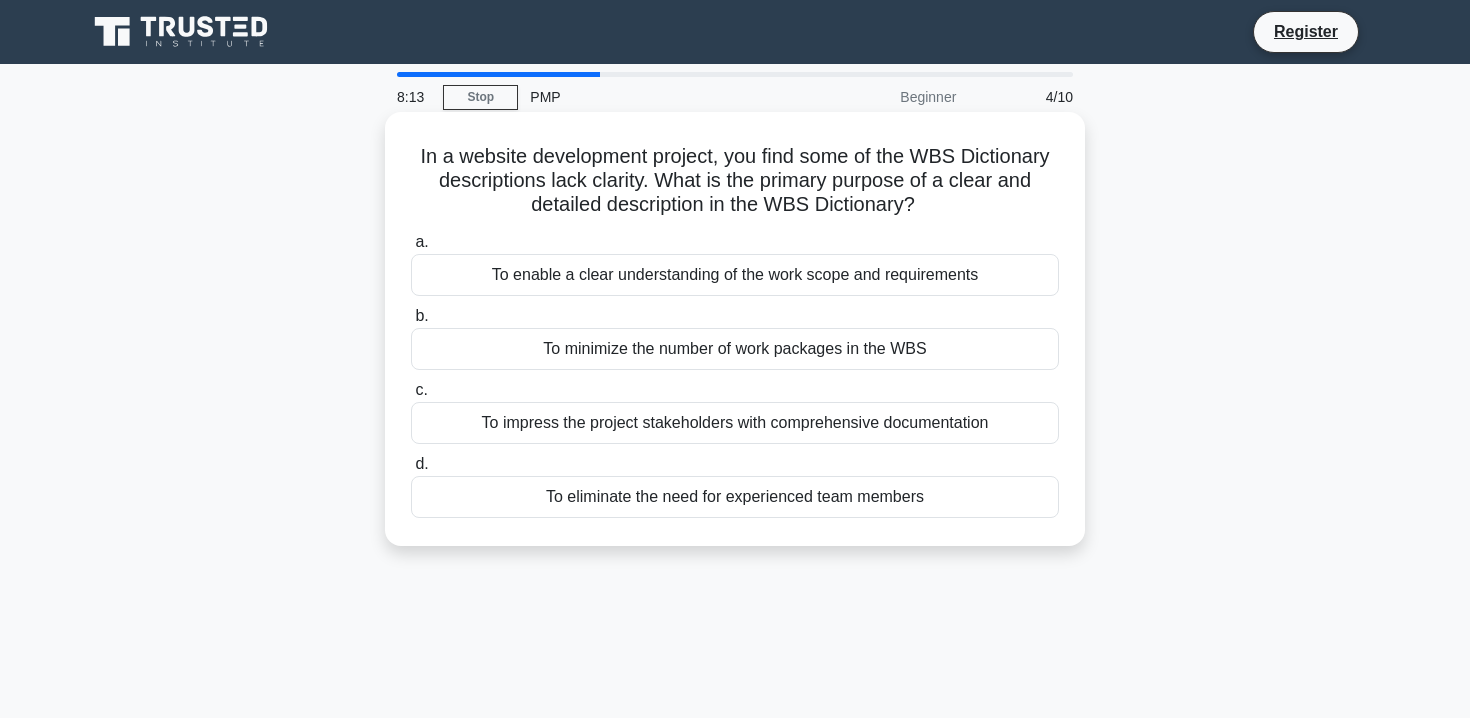 click on "To enable a clear understanding of the work scope and requirements" at bounding box center [735, 275] 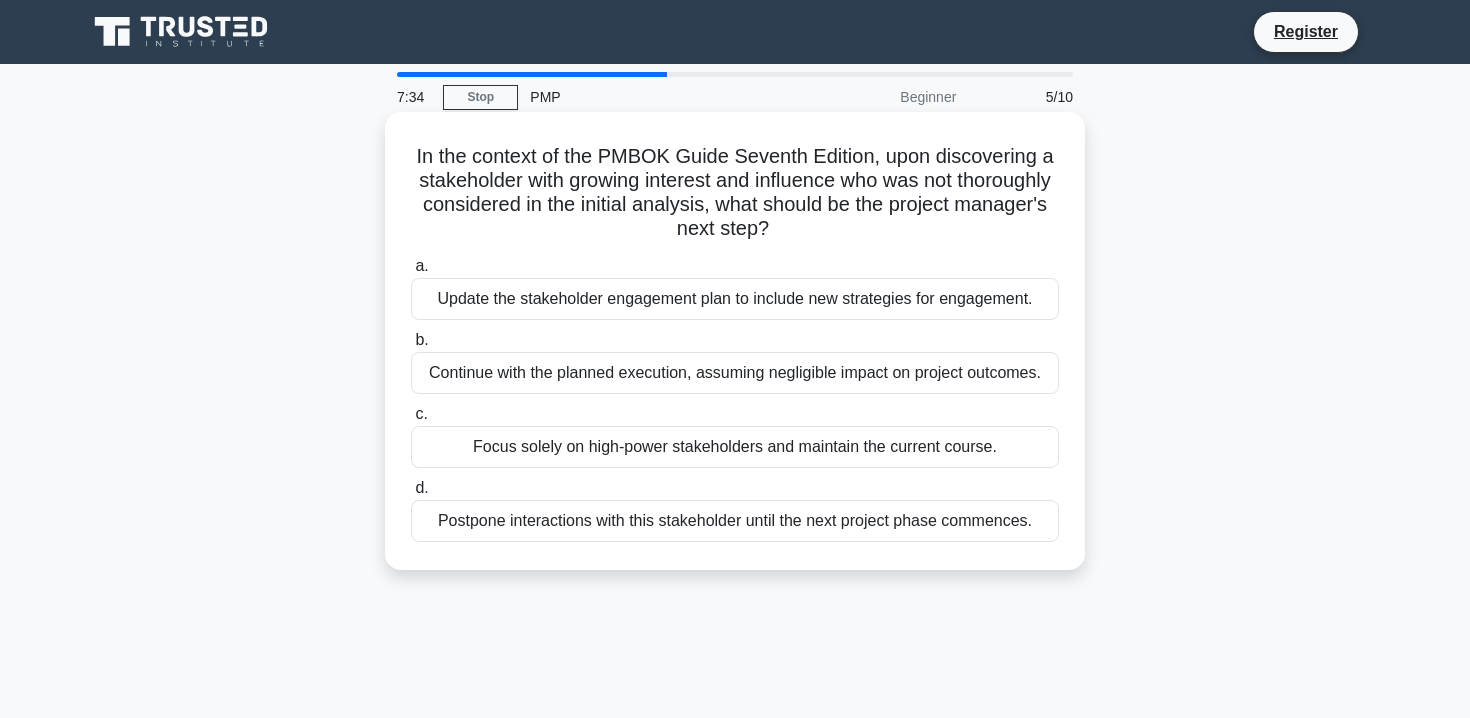 click on "Postpone interactions with this stakeholder until the next project phase commences." at bounding box center [735, 521] 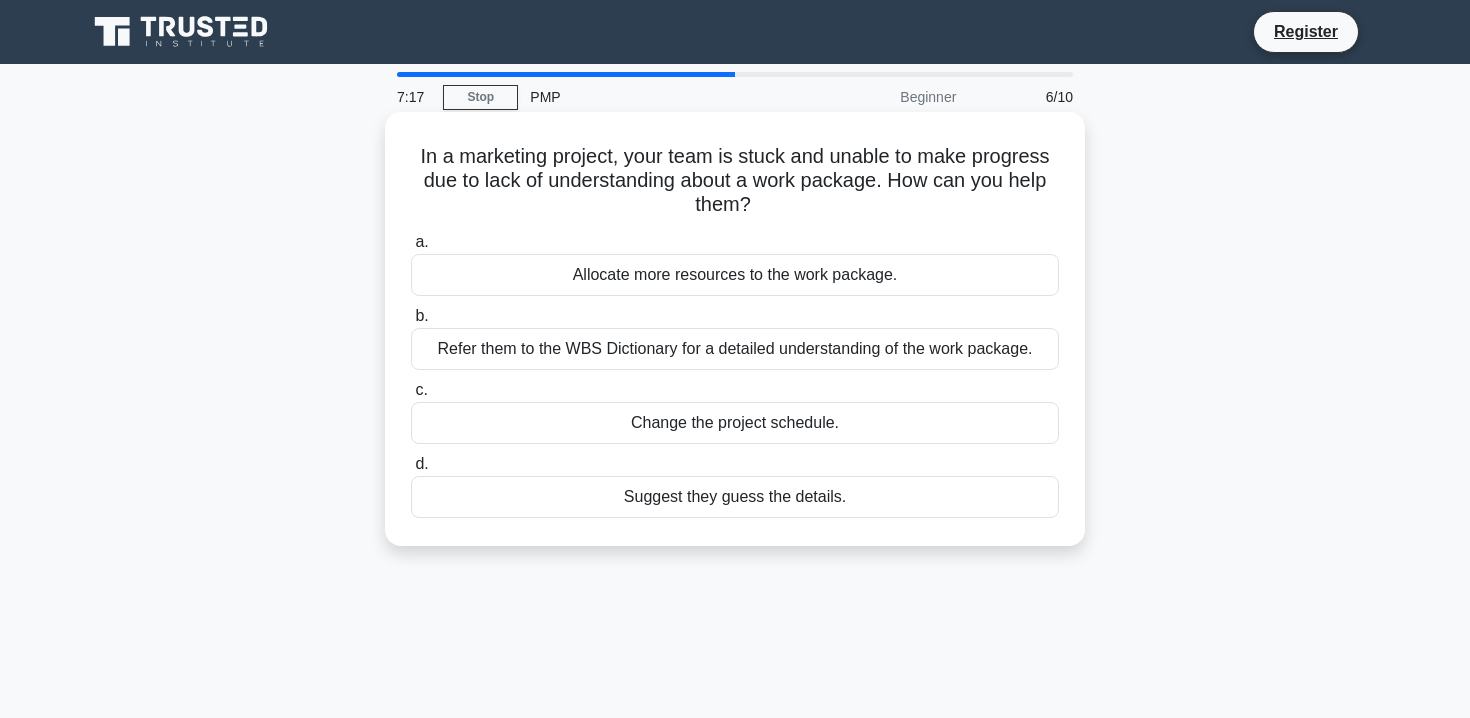 click on "Refer them to the WBS Dictionary for a detailed understanding of the work package." at bounding box center [735, 349] 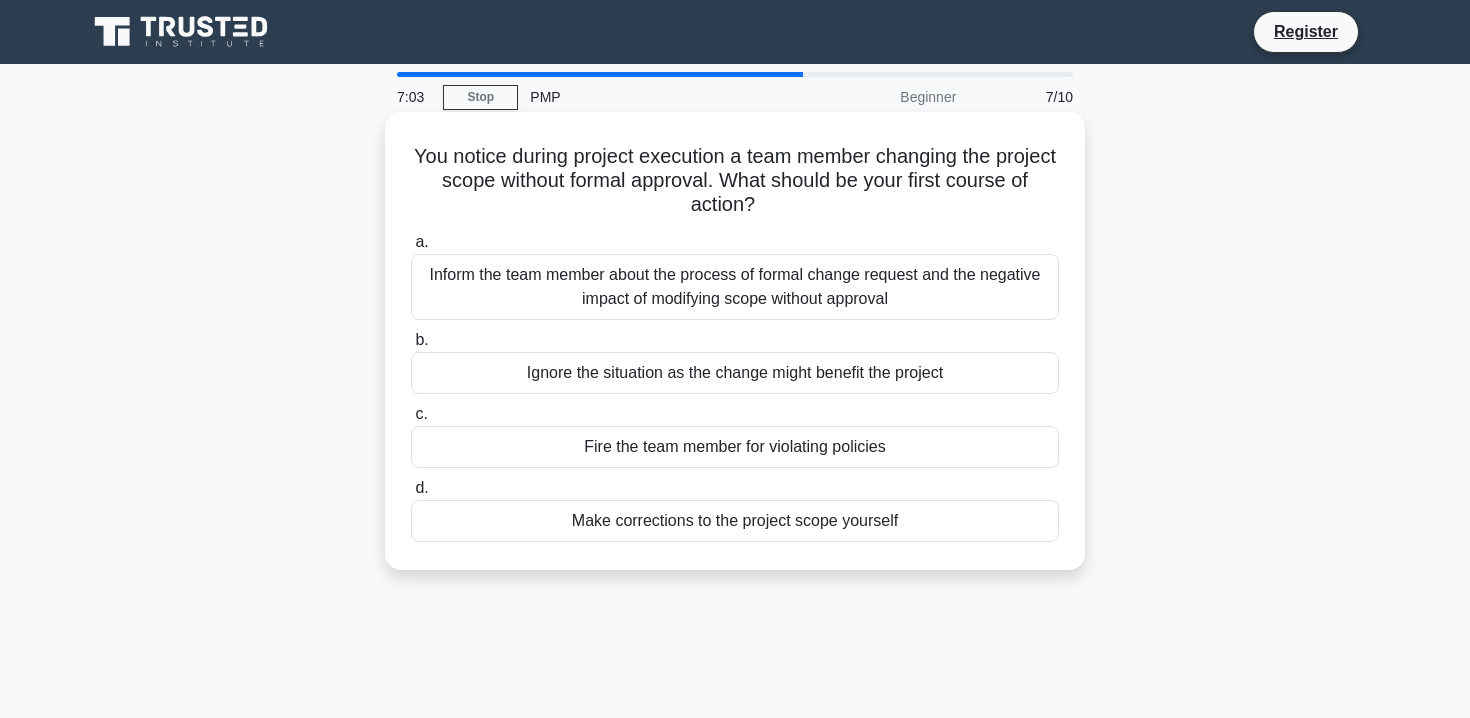 click on "Inform the team member about the process of formal change request and the negative impact of modifying scope without approval" at bounding box center [735, 287] 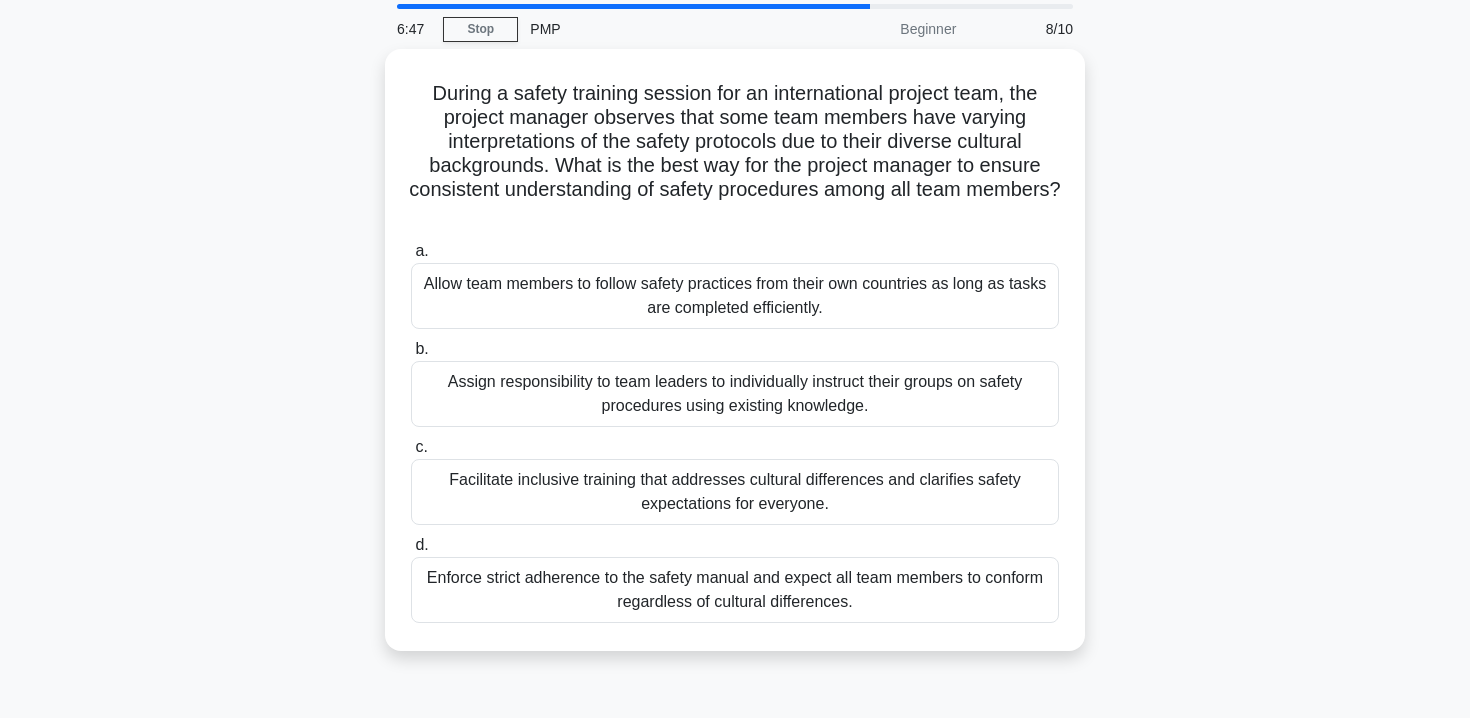 scroll, scrollTop: 70, scrollLeft: 0, axis: vertical 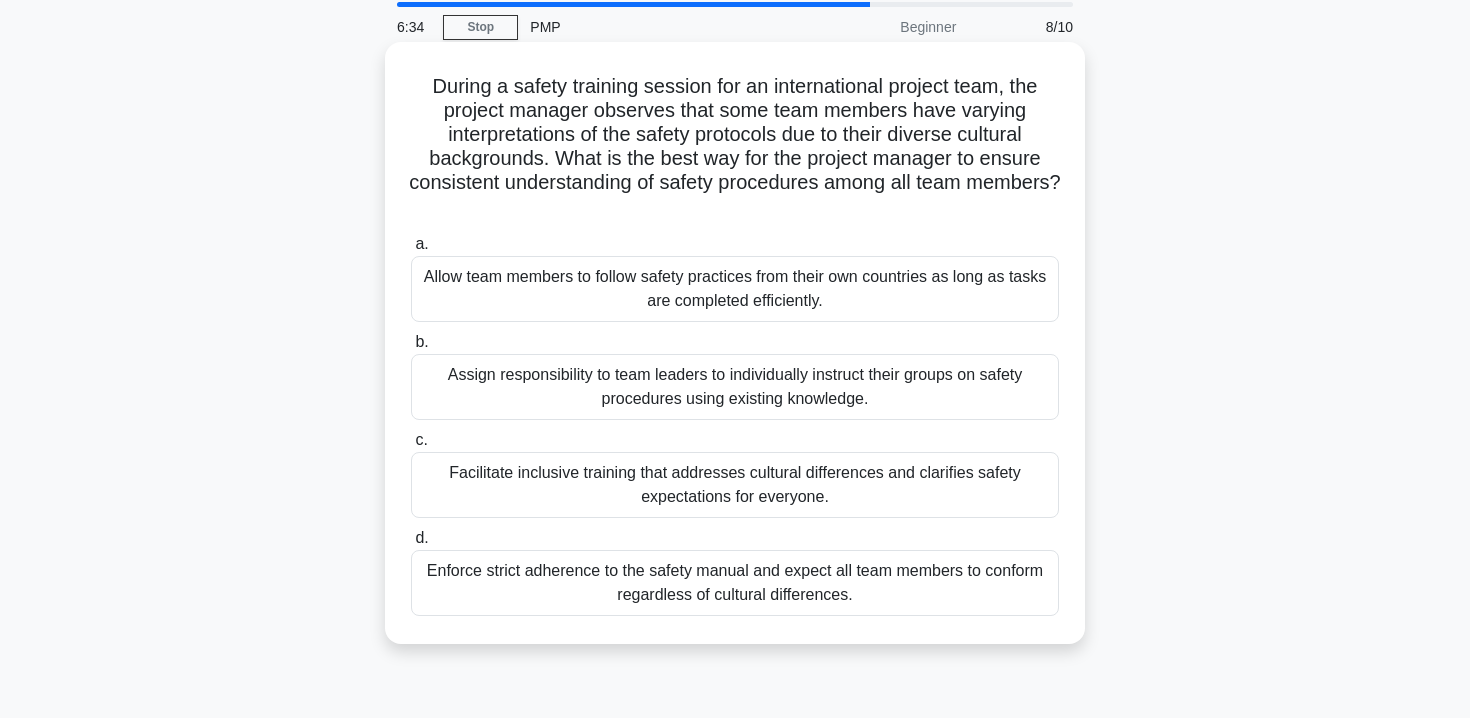 click on "Facilitate inclusive training that addresses cultural differences and clarifies safety expectations for everyone." at bounding box center (735, 485) 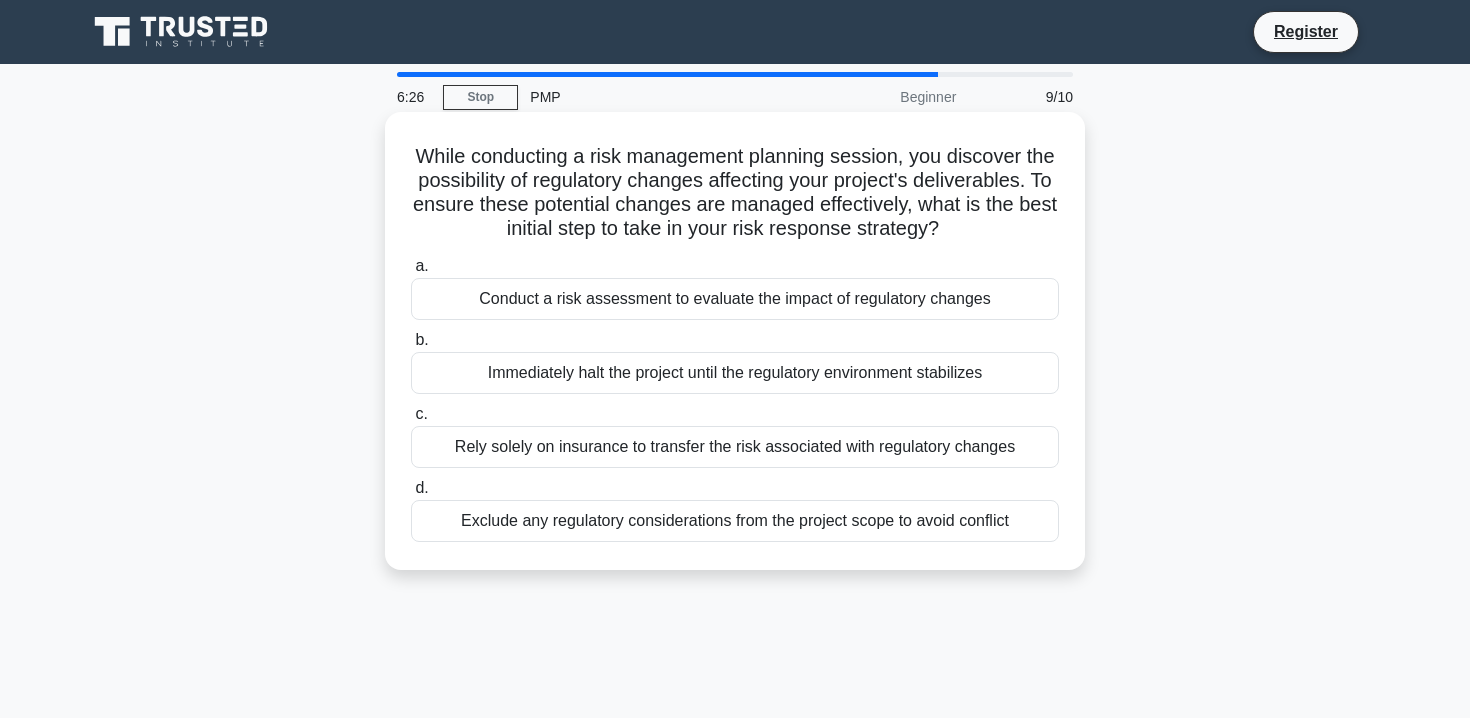 scroll, scrollTop: 7, scrollLeft: 0, axis: vertical 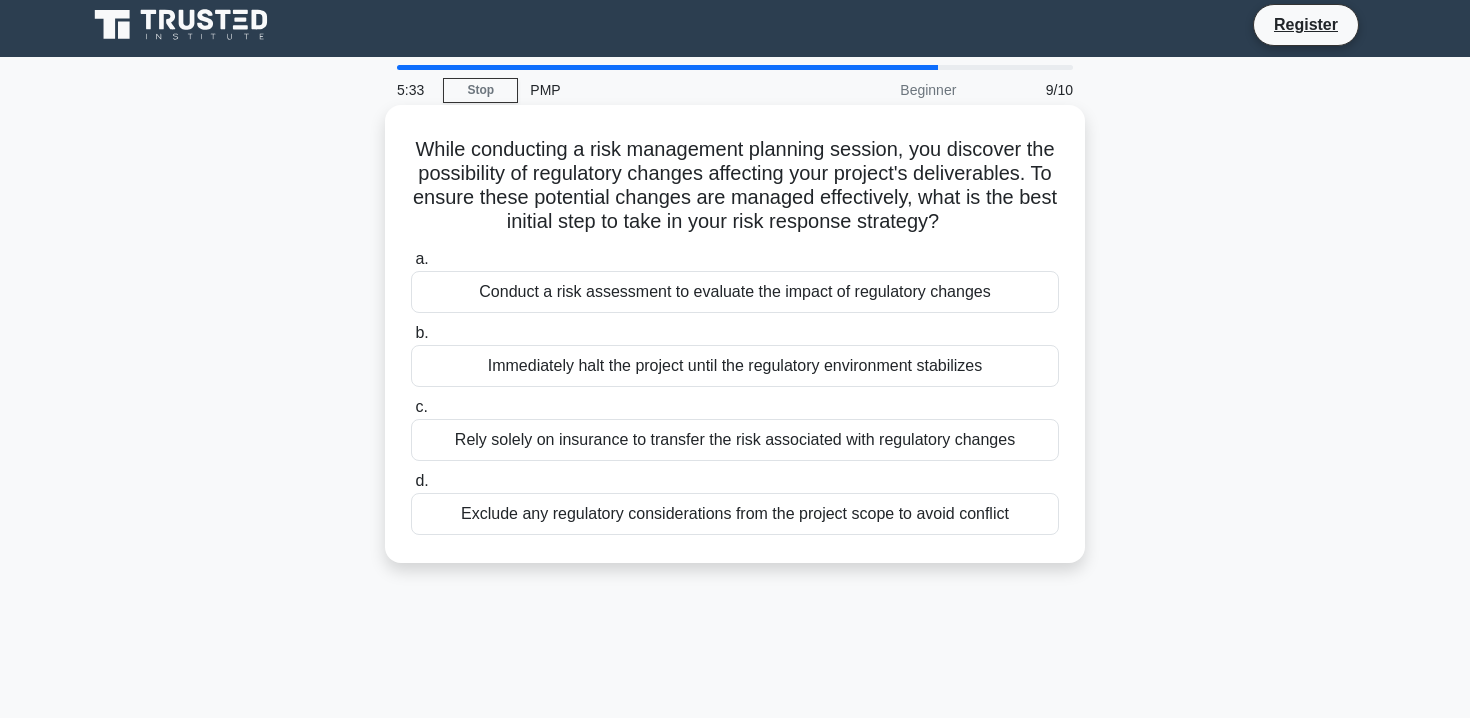 click on "Conduct a risk assessment to evaluate the impact of regulatory changes" at bounding box center (735, 292) 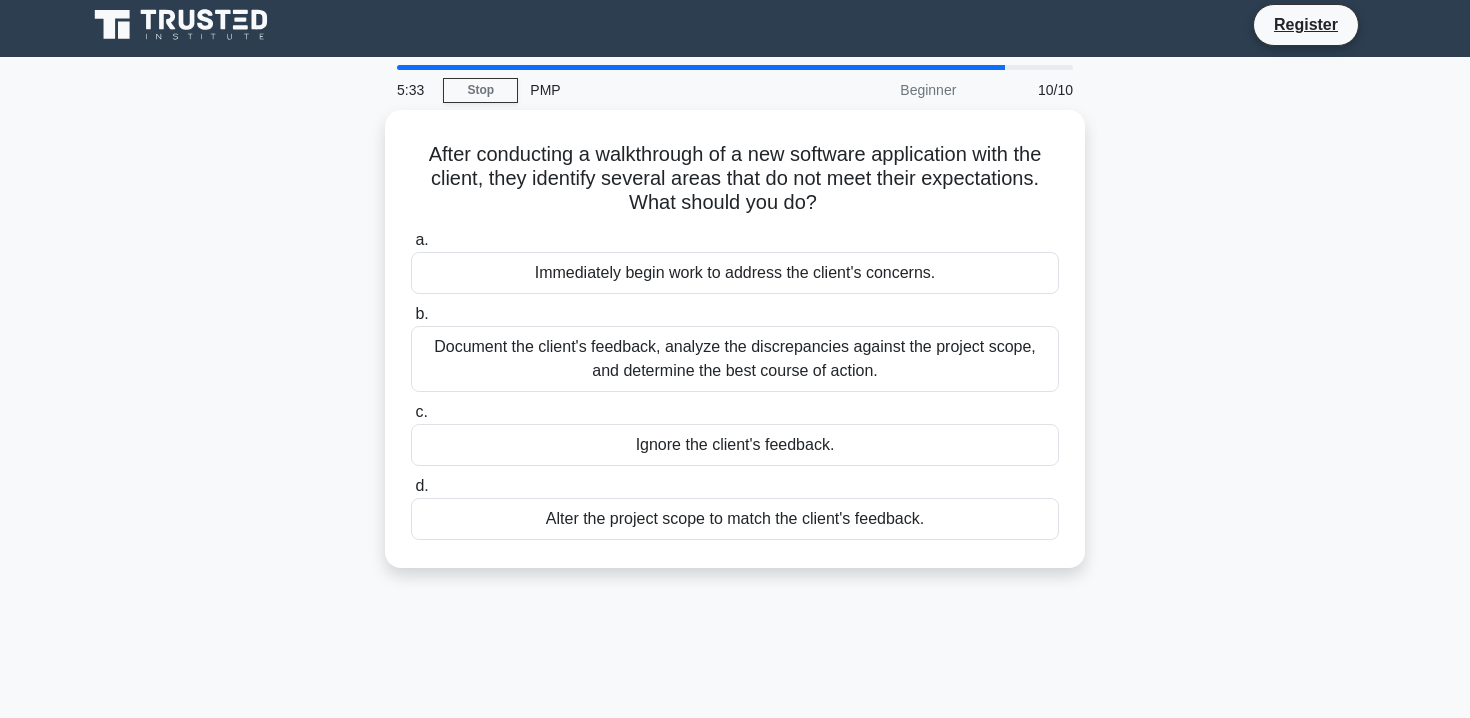 scroll, scrollTop: 0, scrollLeft: 0, axis: both 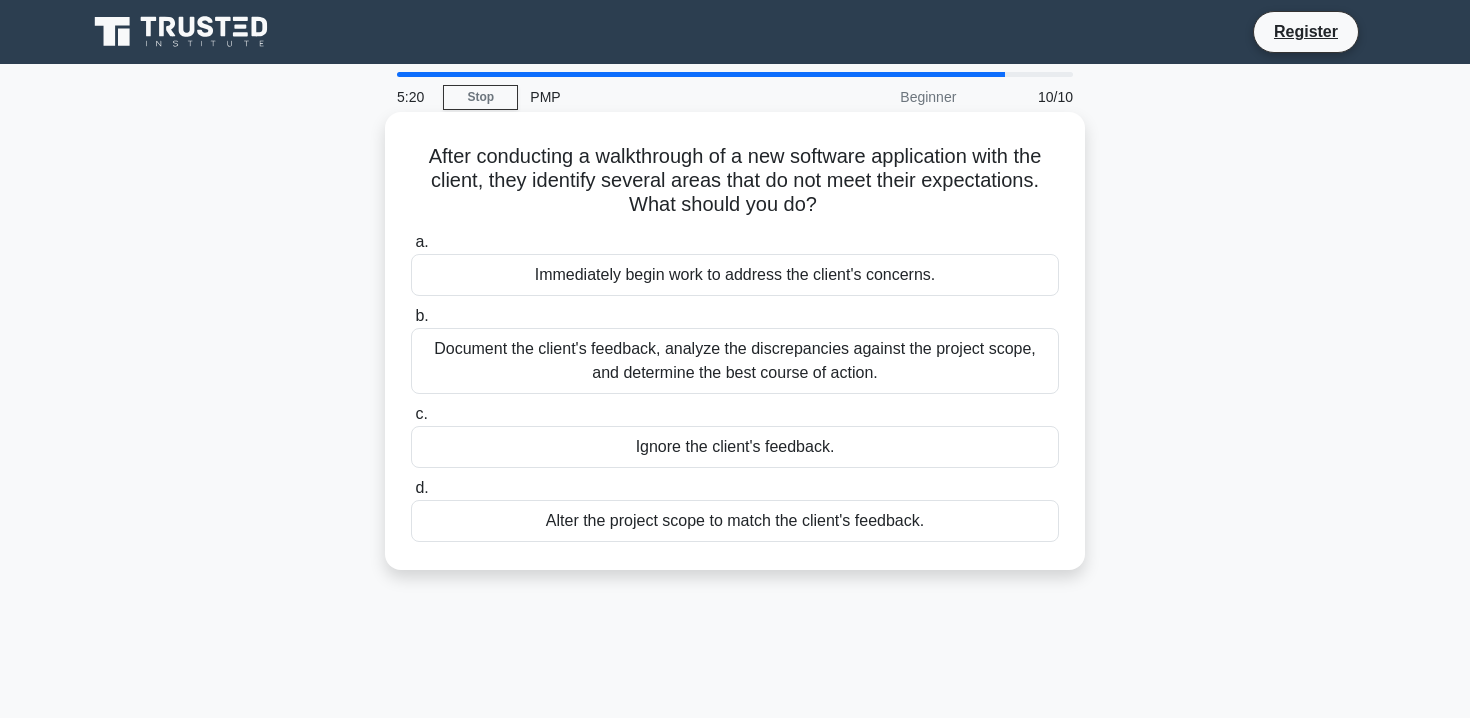 click on "Document the client's feedback, analyze the discrepancies against the project scope, and determine the best course of action." at bounding box center (735, 361) 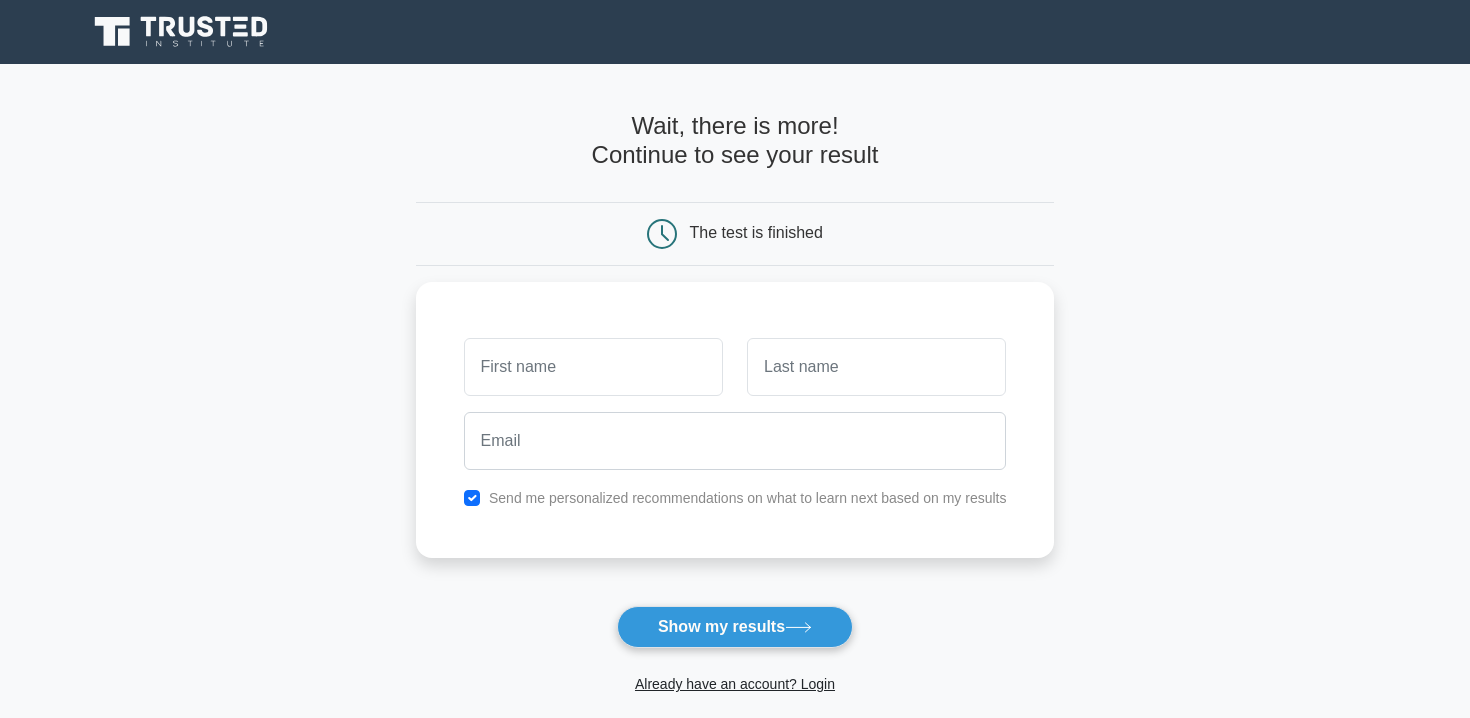 scroll, scrollTop: 0, scrollLeft: 0, axis: both 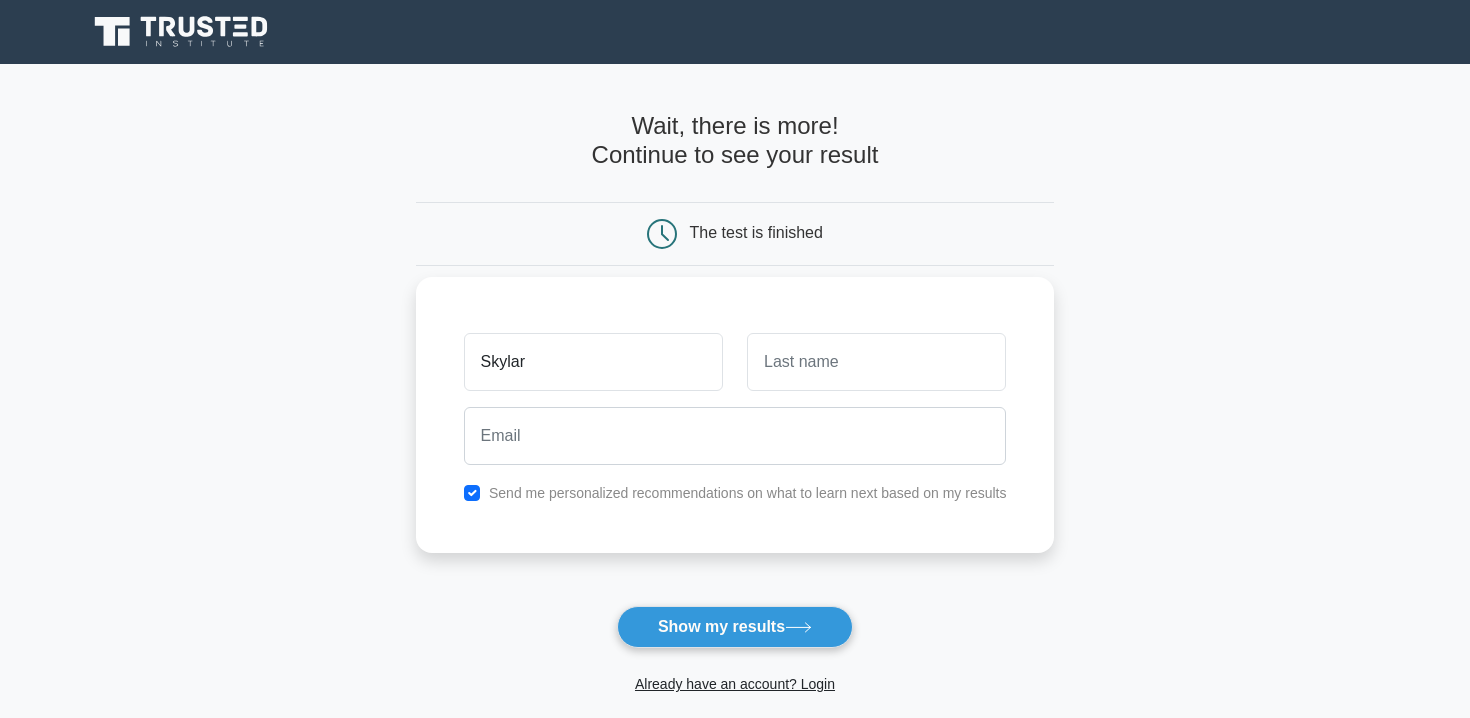 type on "Skylar" 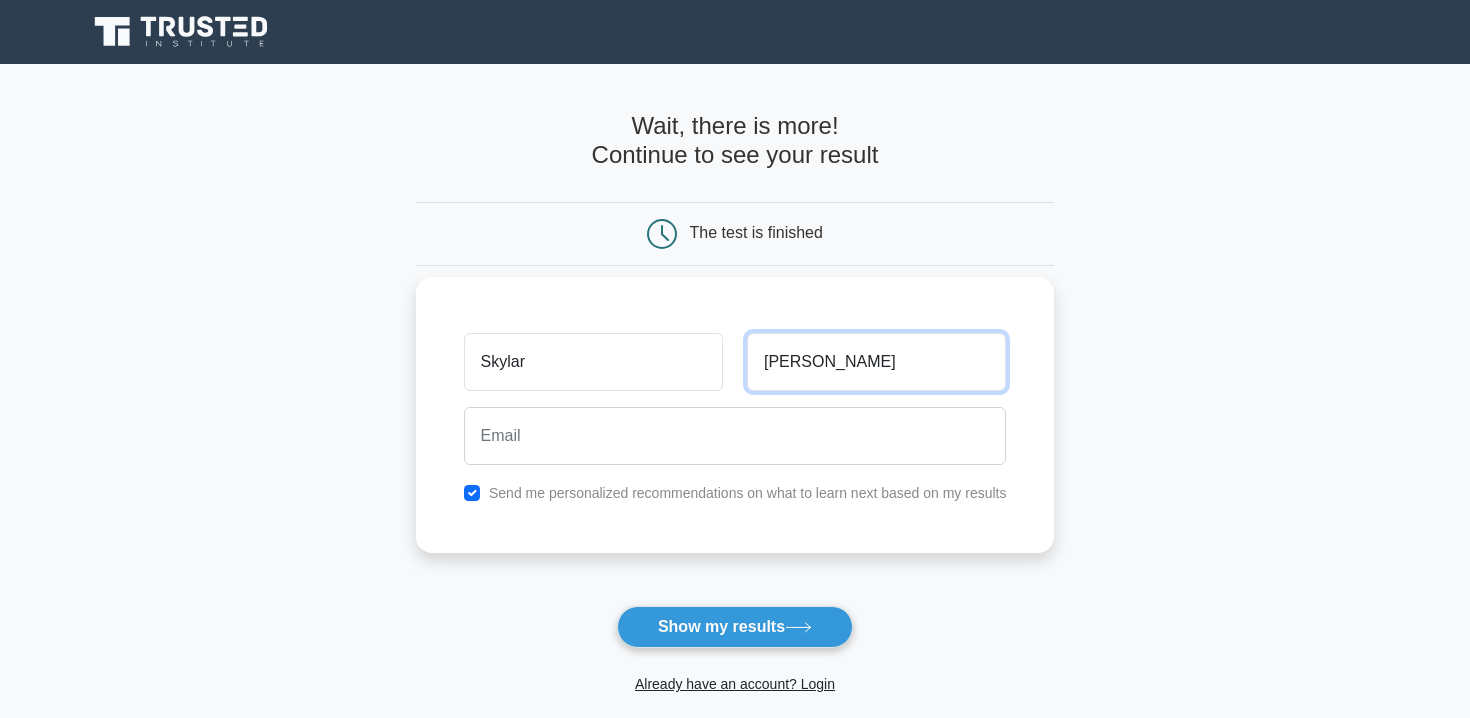 type on "[PERSON_NAME]" 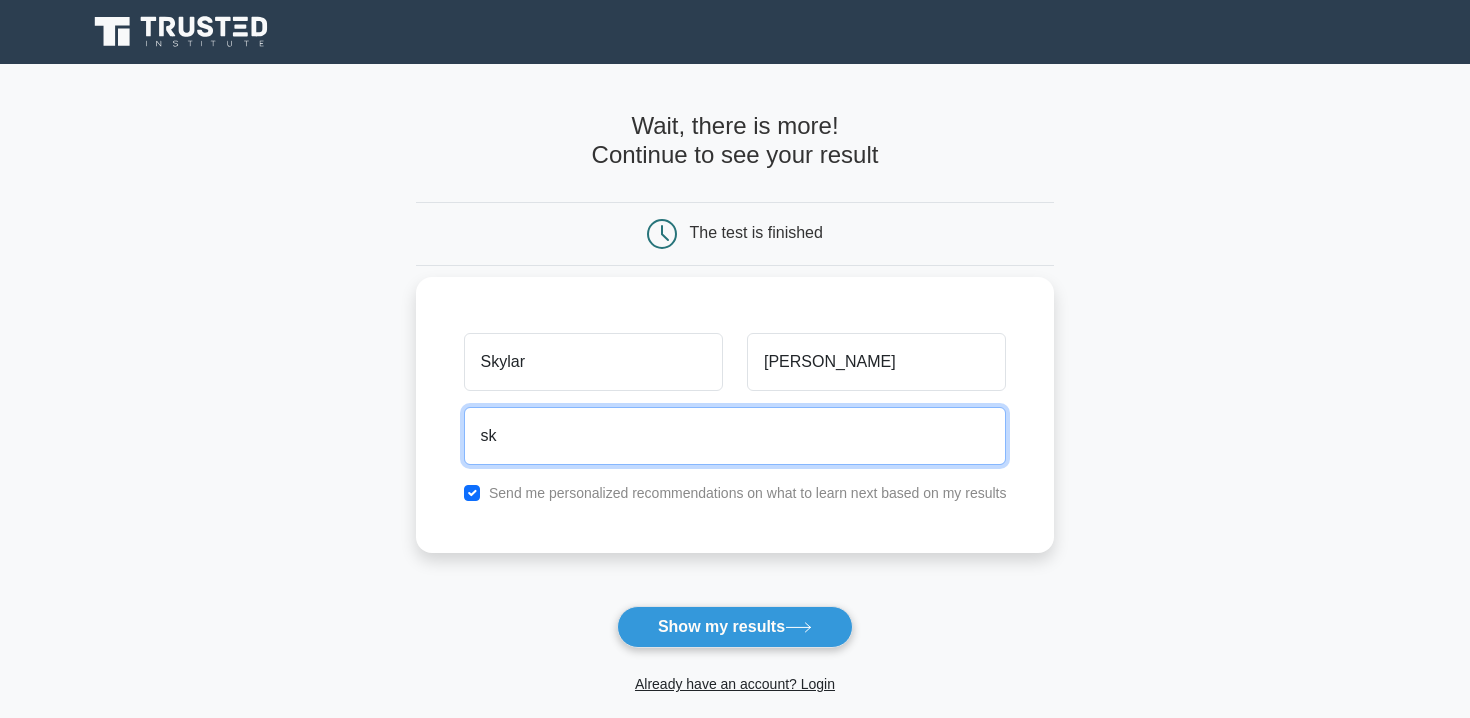 type on "[EMAIL_ADDRESS][PERSON_NAME][DOMAIN_NAME]" 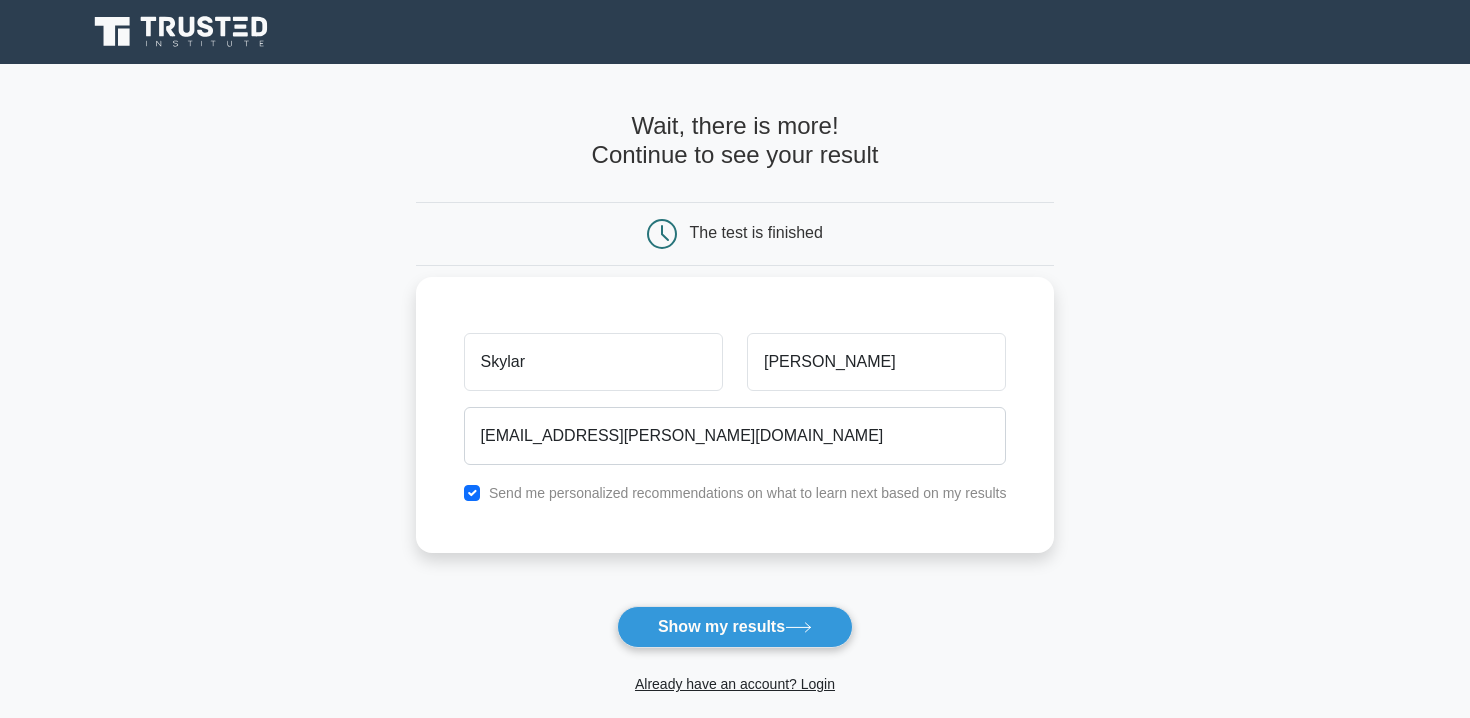 click on "Send me personalized recommendations on what to learn next based on my results" at bounding box center (748, 493) 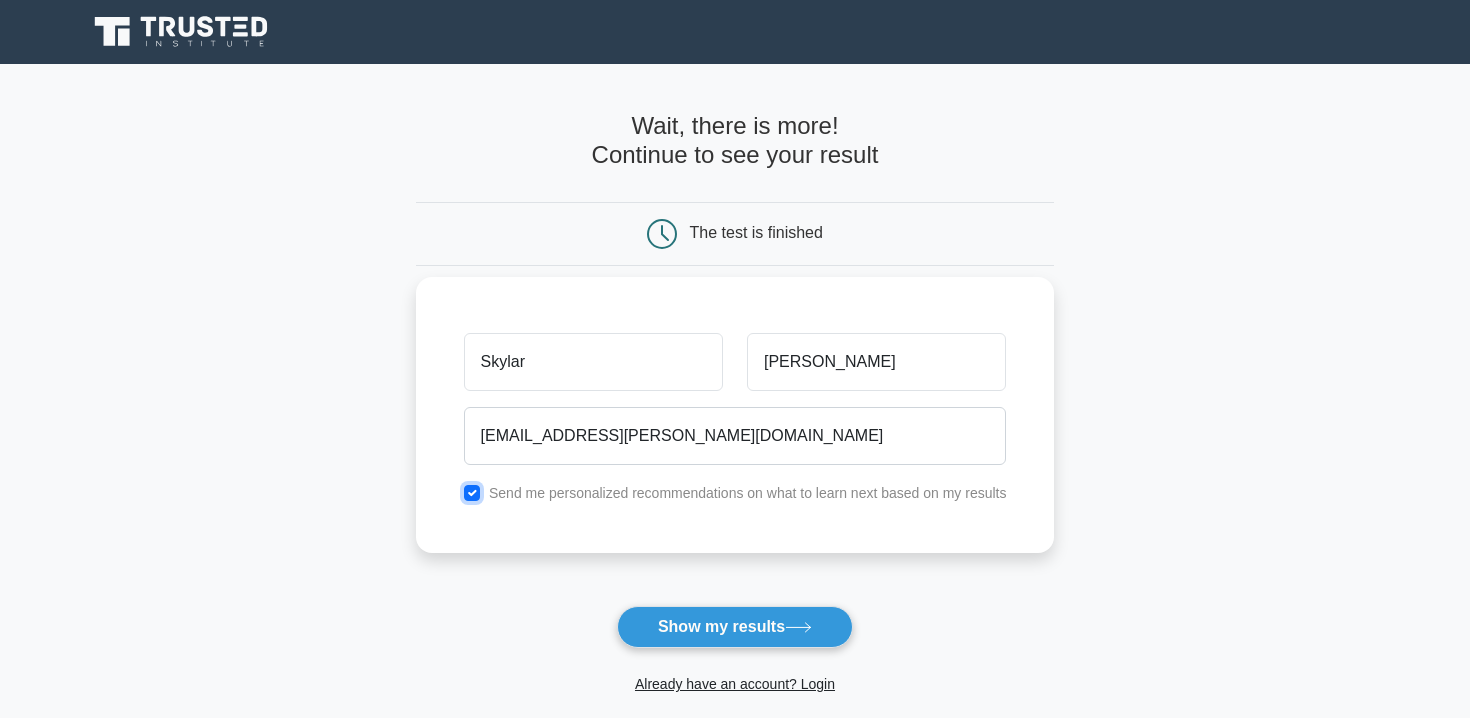 click at bounding box center [472, 493] 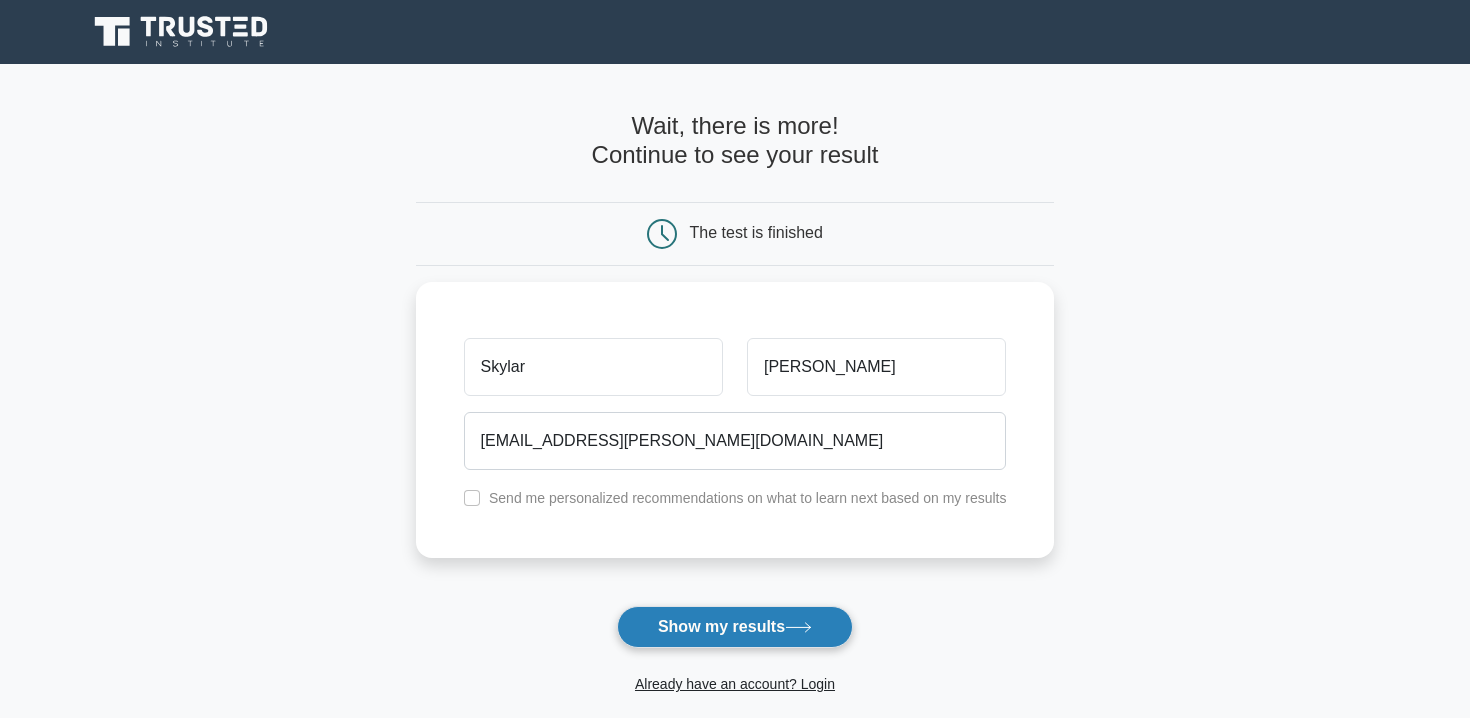 click on "Show my results" at bounding box center [735, 627] 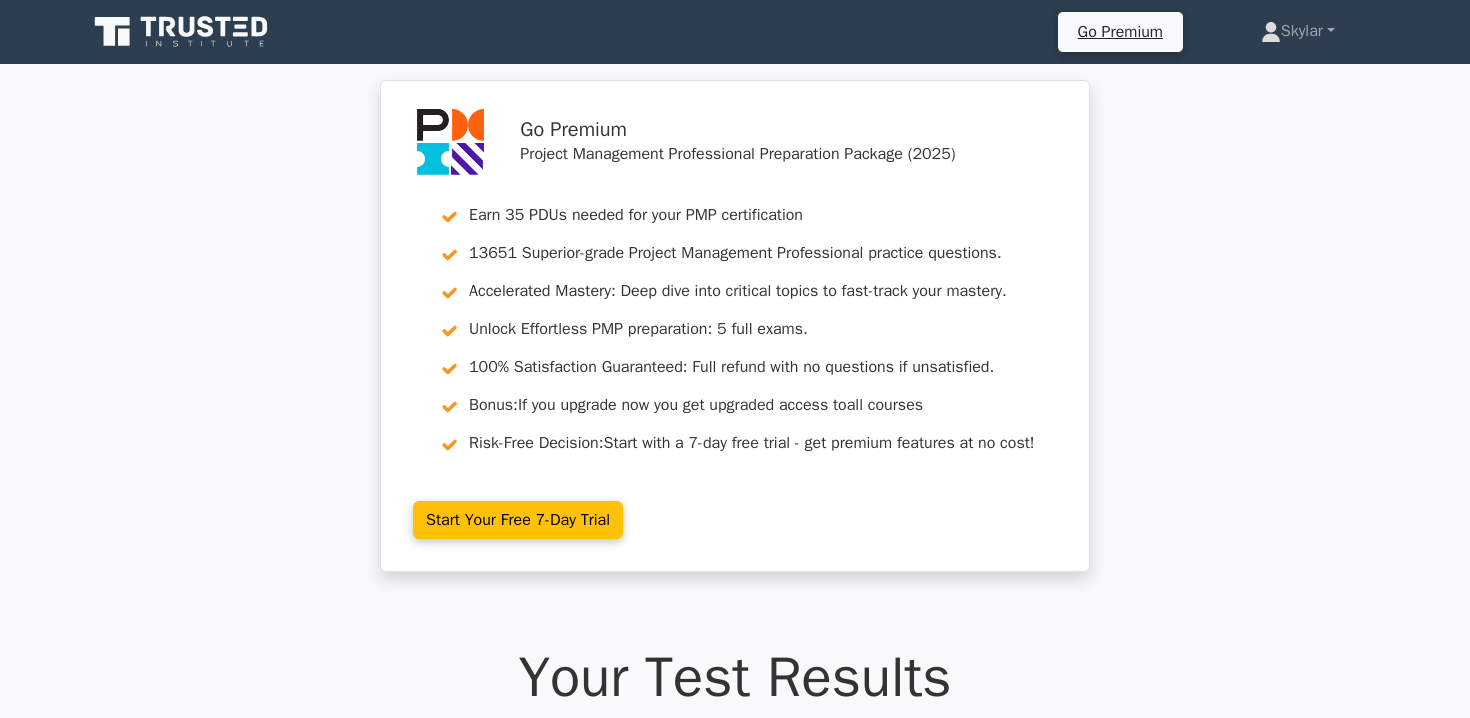 scroll, scrollTop: 0, scrollLeft: 0, axis: both 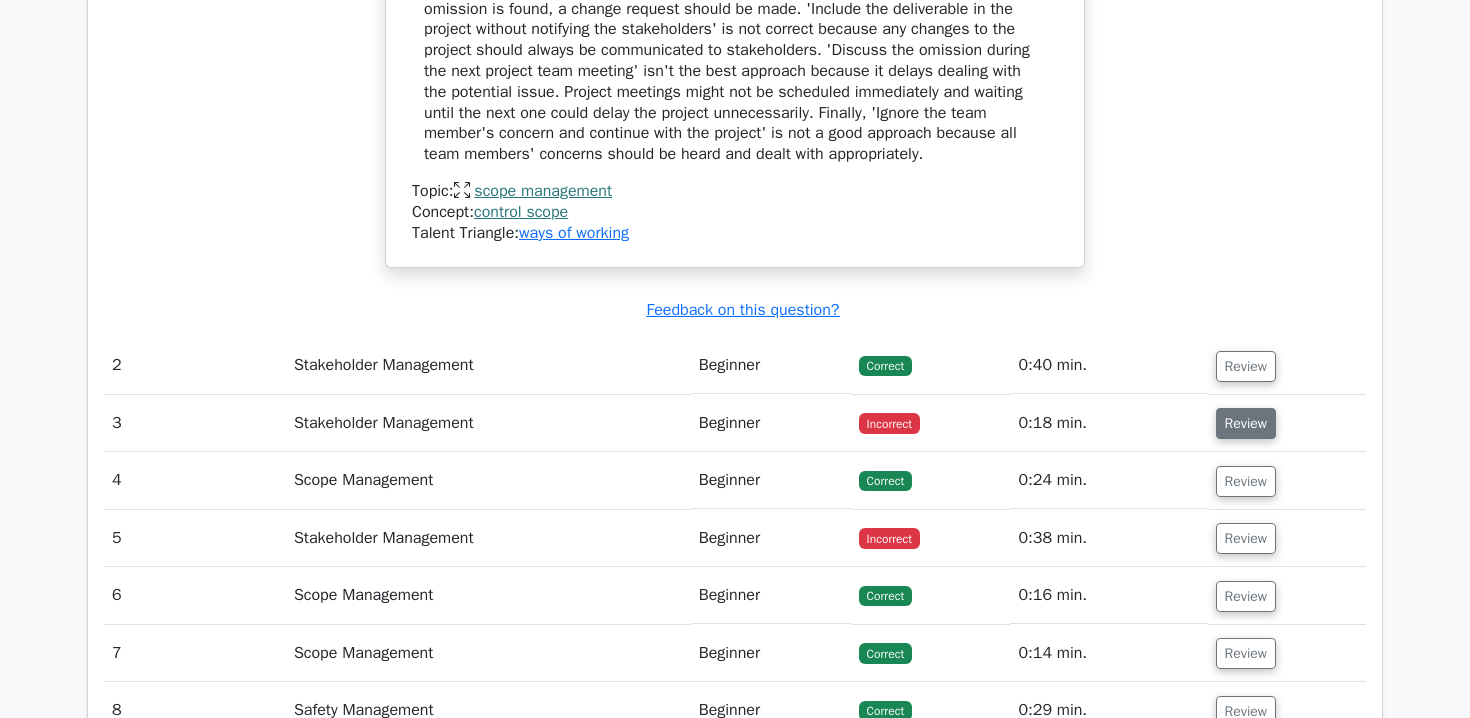 click on "Review" at bounding box center (1246, 423) 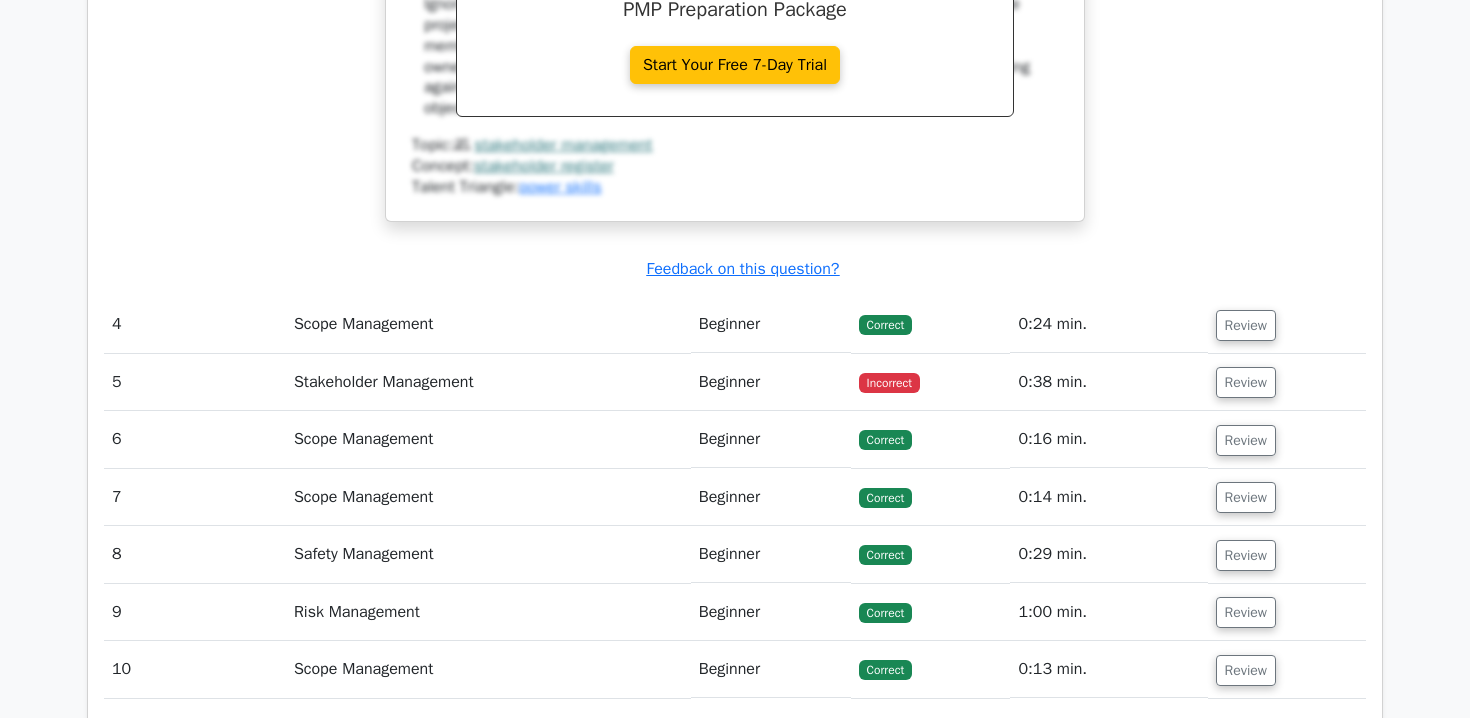 scroll, scrollTop: 3156, scrollLeft: 0, axis: vertical 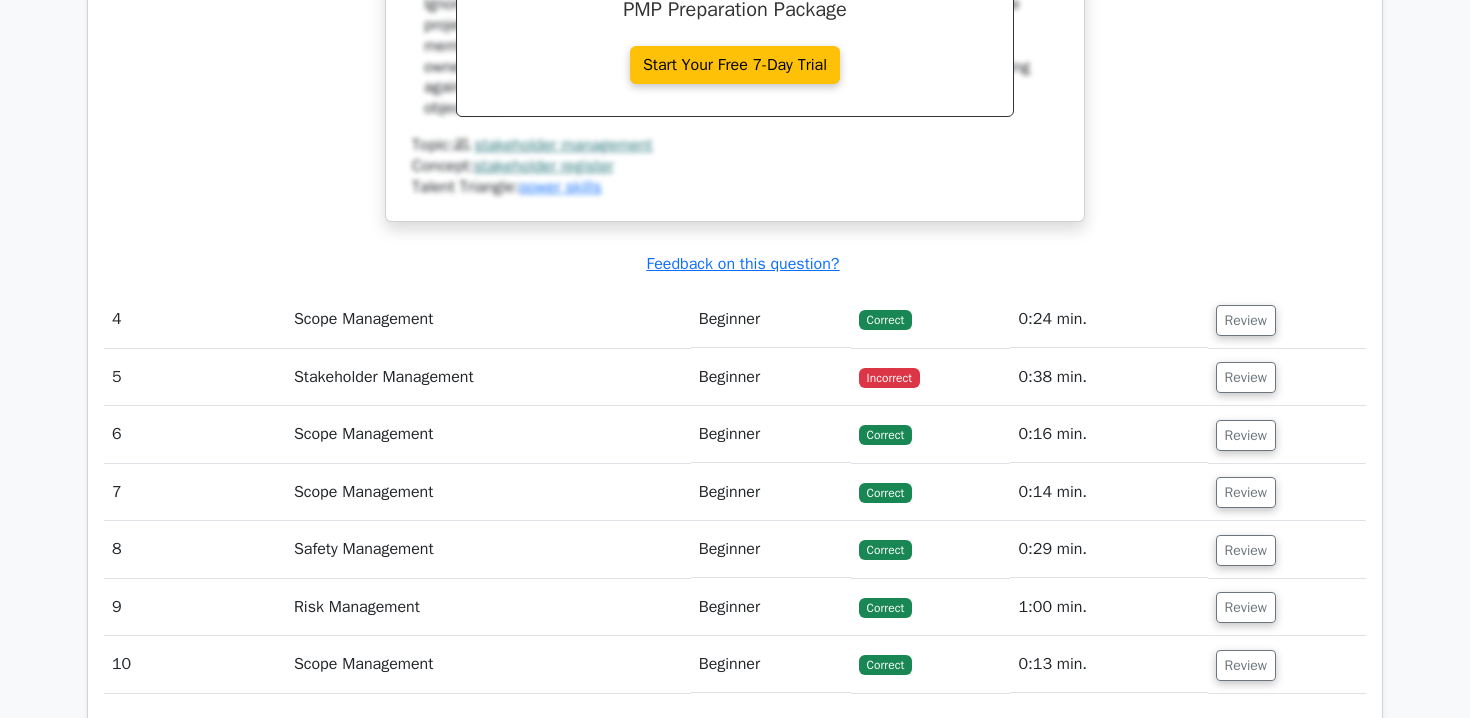 click on "Incorrect" at bounding box center (889, 378) 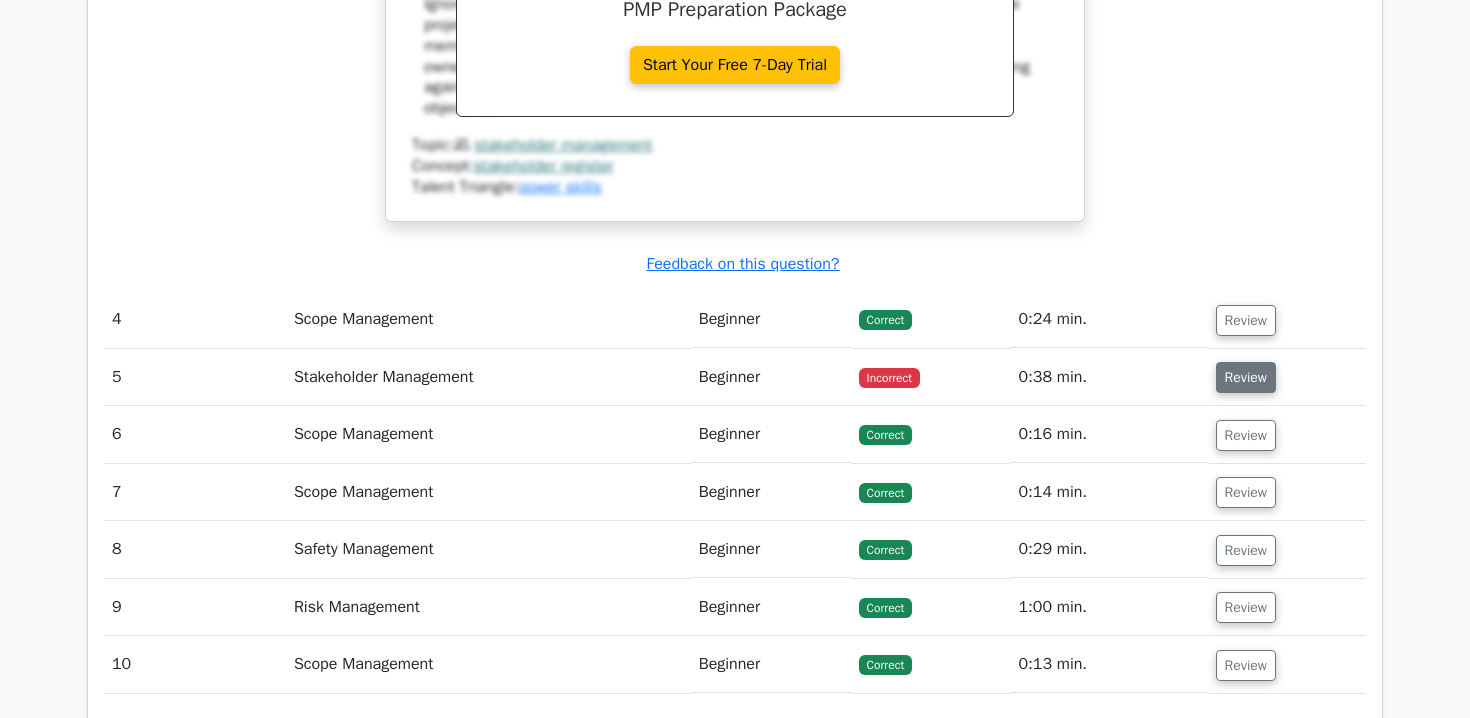 click on "Review" at bounding box center [1246, 377] 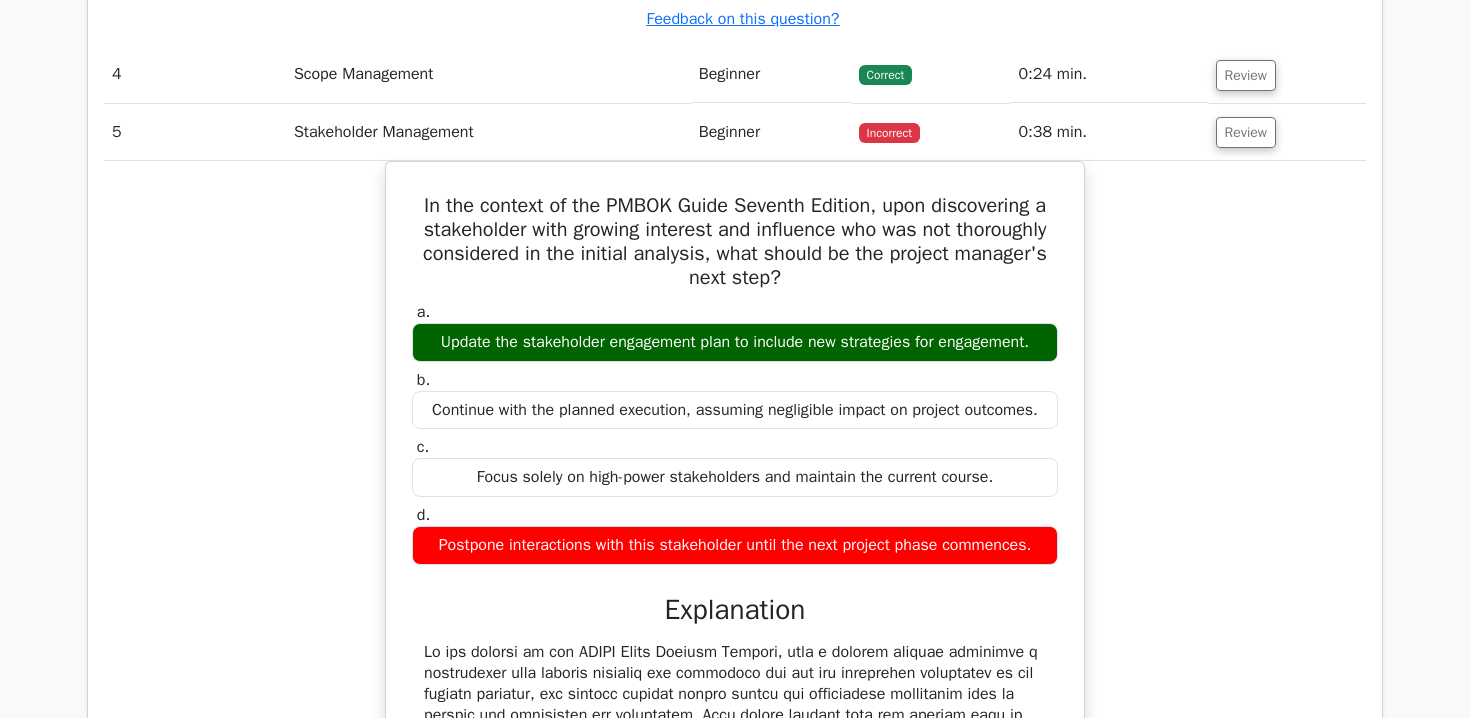 scroll, scrollTop: 3410, scrollLeft: 0, axis: vertical 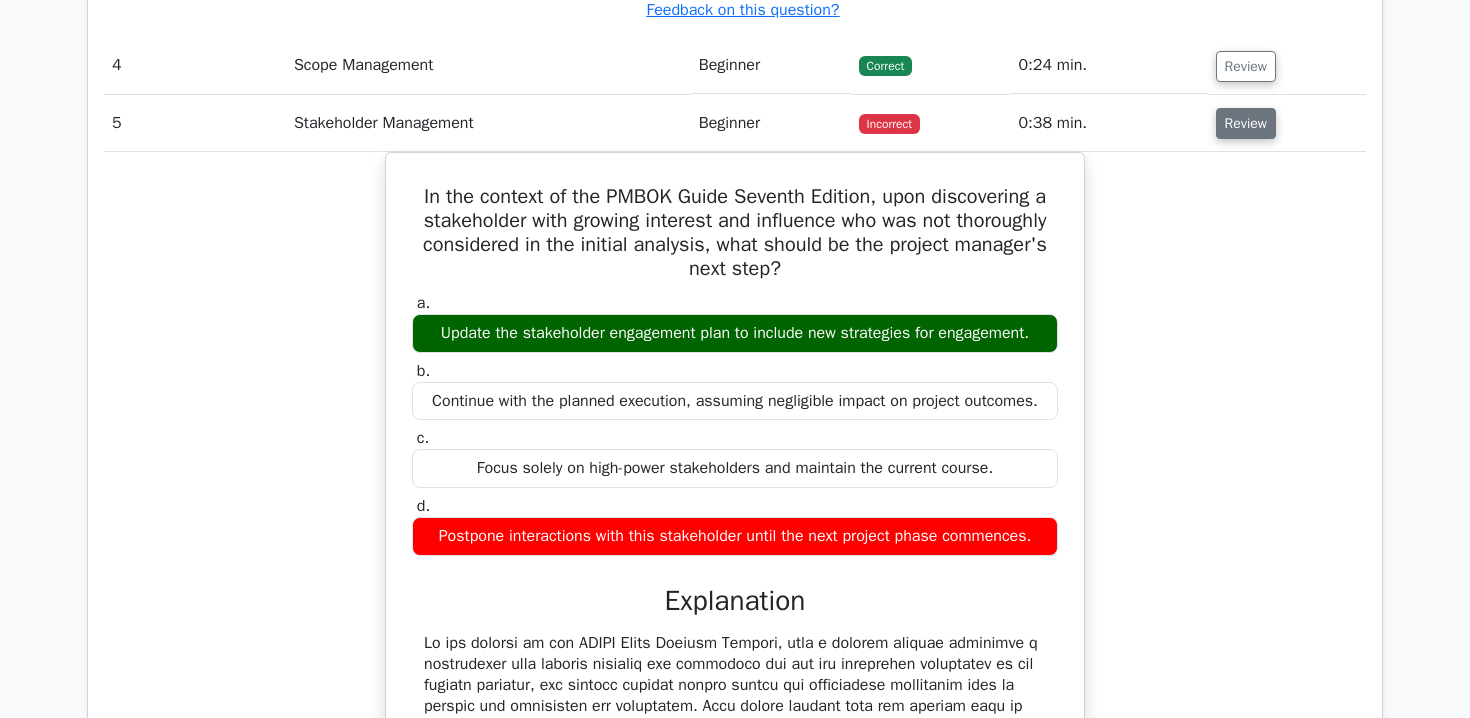 click on "Review" at bounding box center [1246, 123] 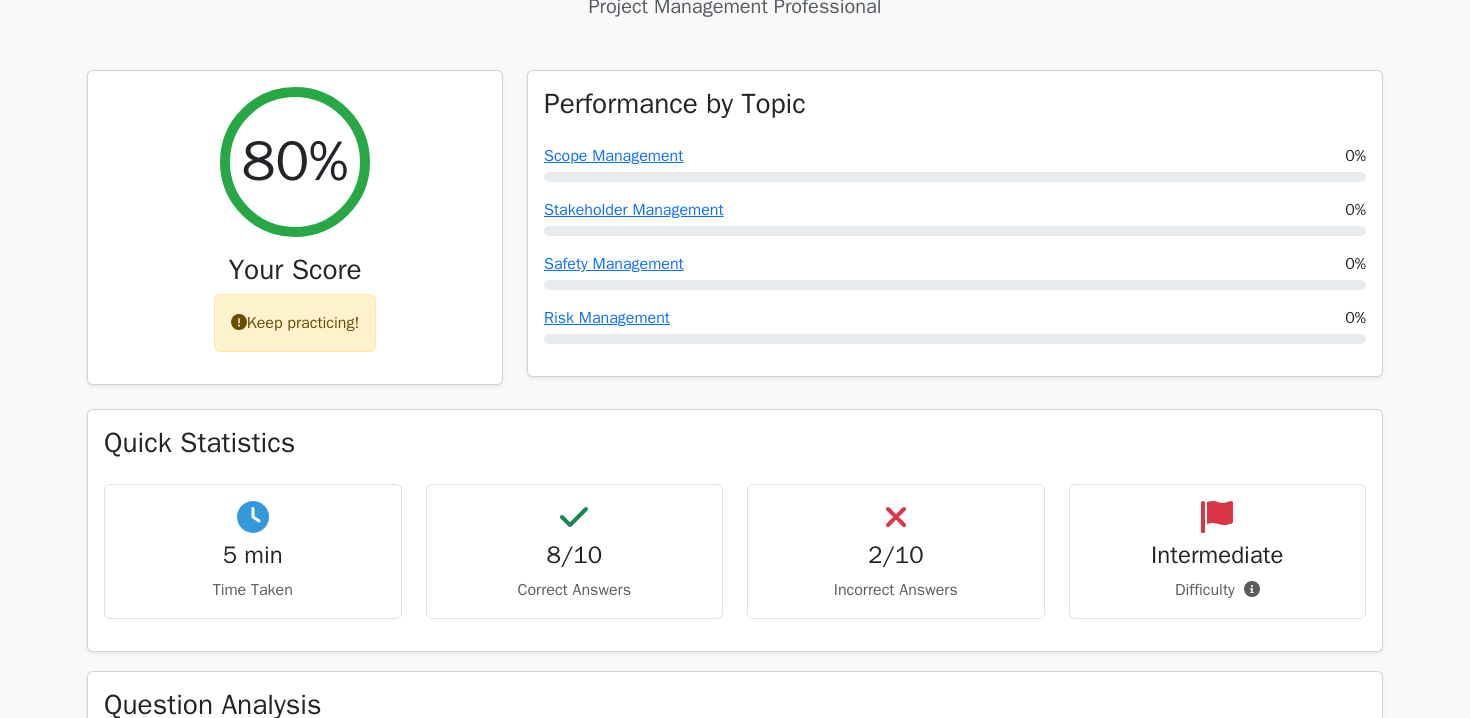 scroll, scrollTop: 735, scrollLeft: 0, axis: vertical 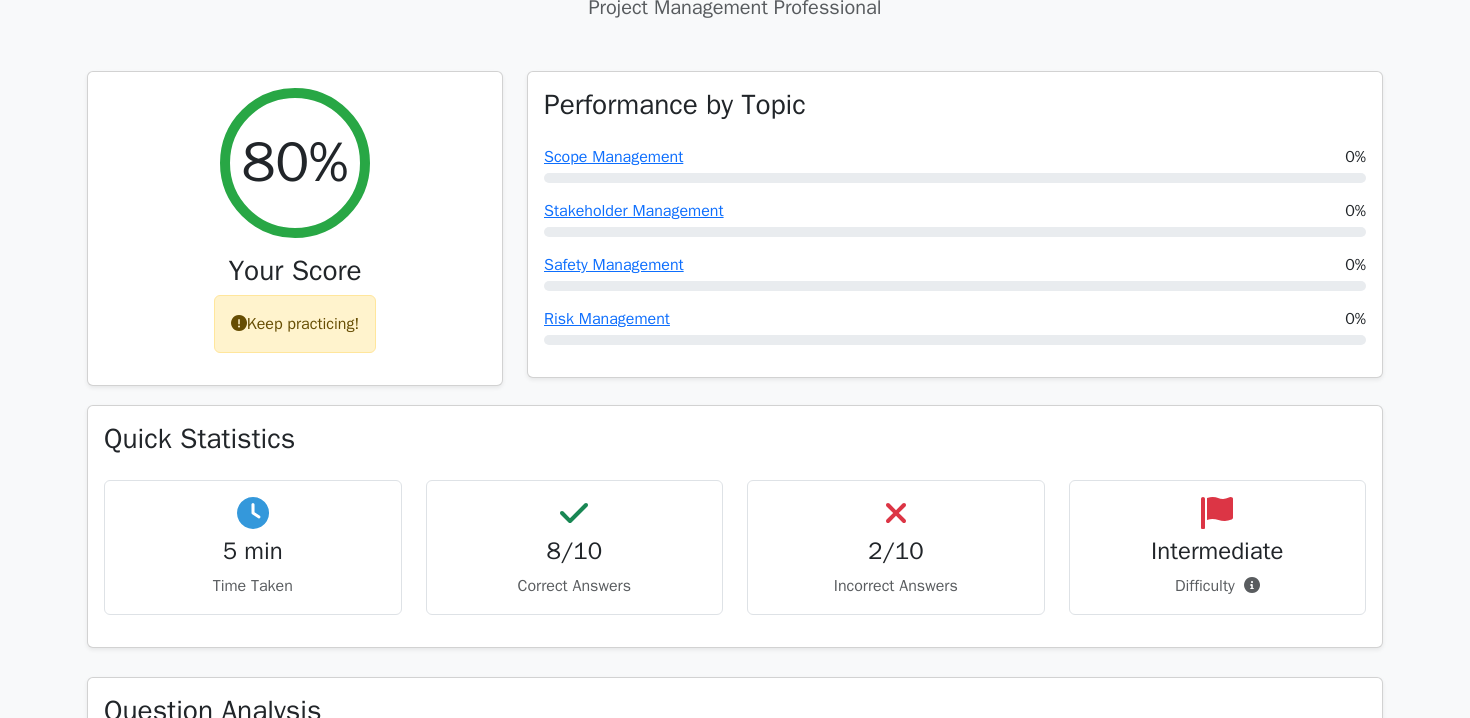 click on "Intermediate
Difficulty" at bounding box center (1218, 547) 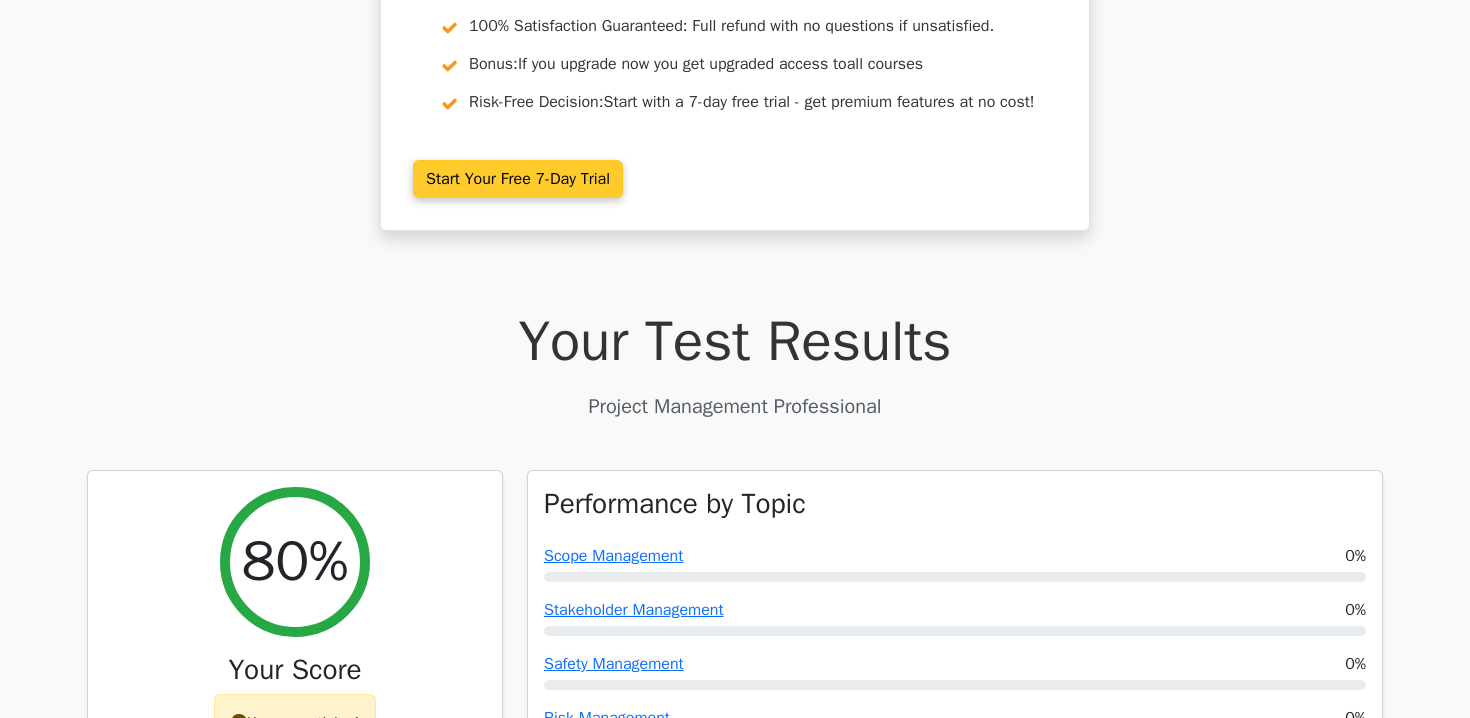 scroll, scrollTop: 85, scrollLeft: 0, axis: vertical 